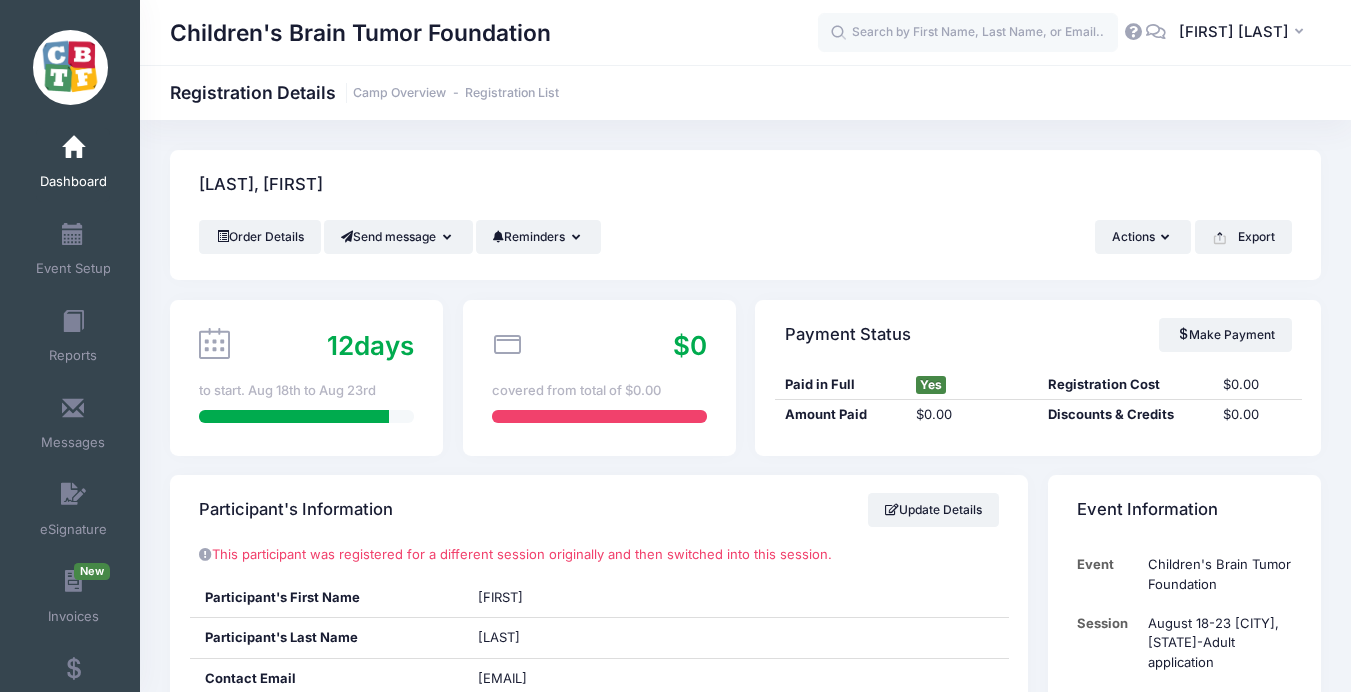 scroll, scrollTop: 299, scrollLeft: 0, axis: vertical 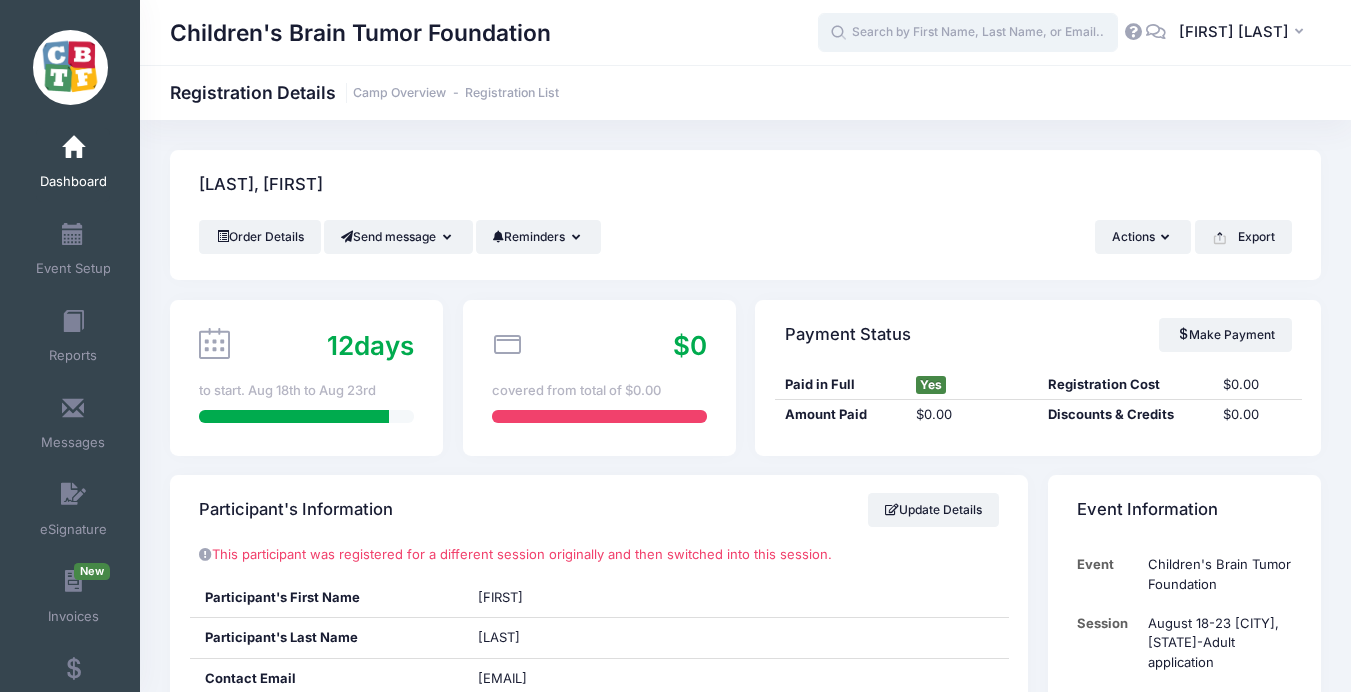 click at bounding box center (968, 33) 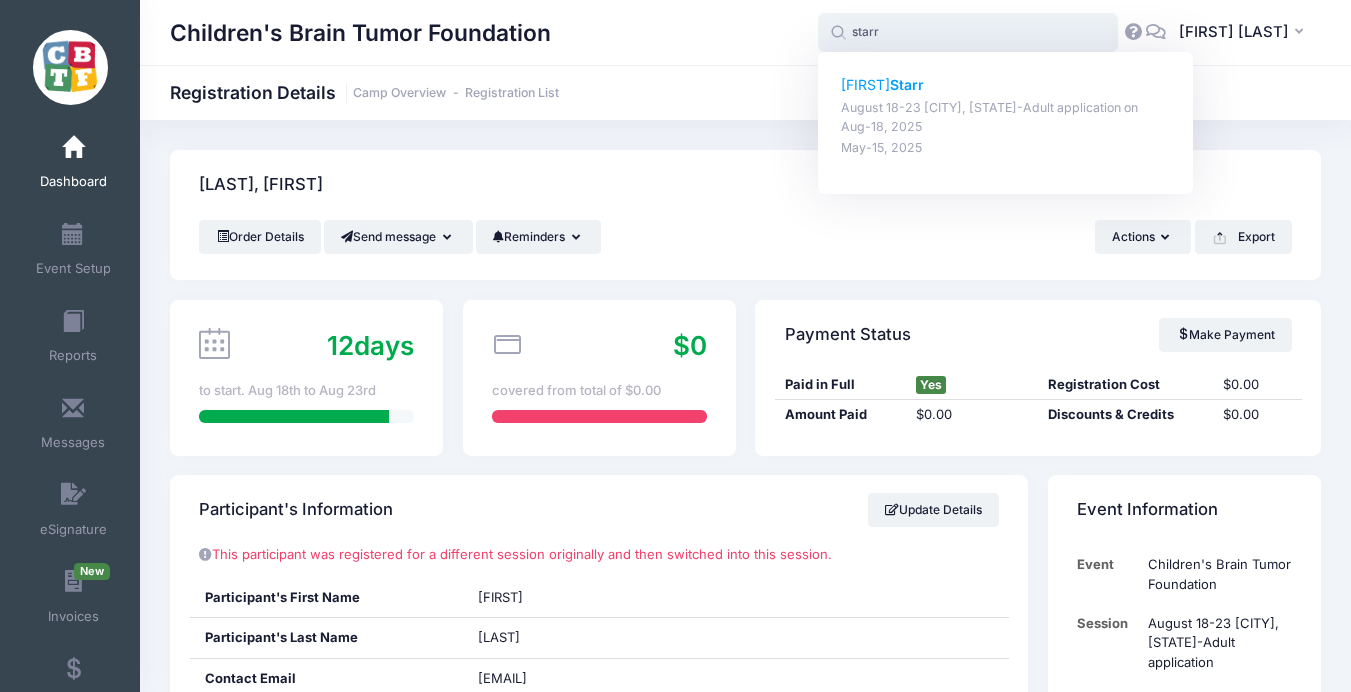click on "[LAST_NAME_FRAGMENT]" at bounding box center (907, 84) 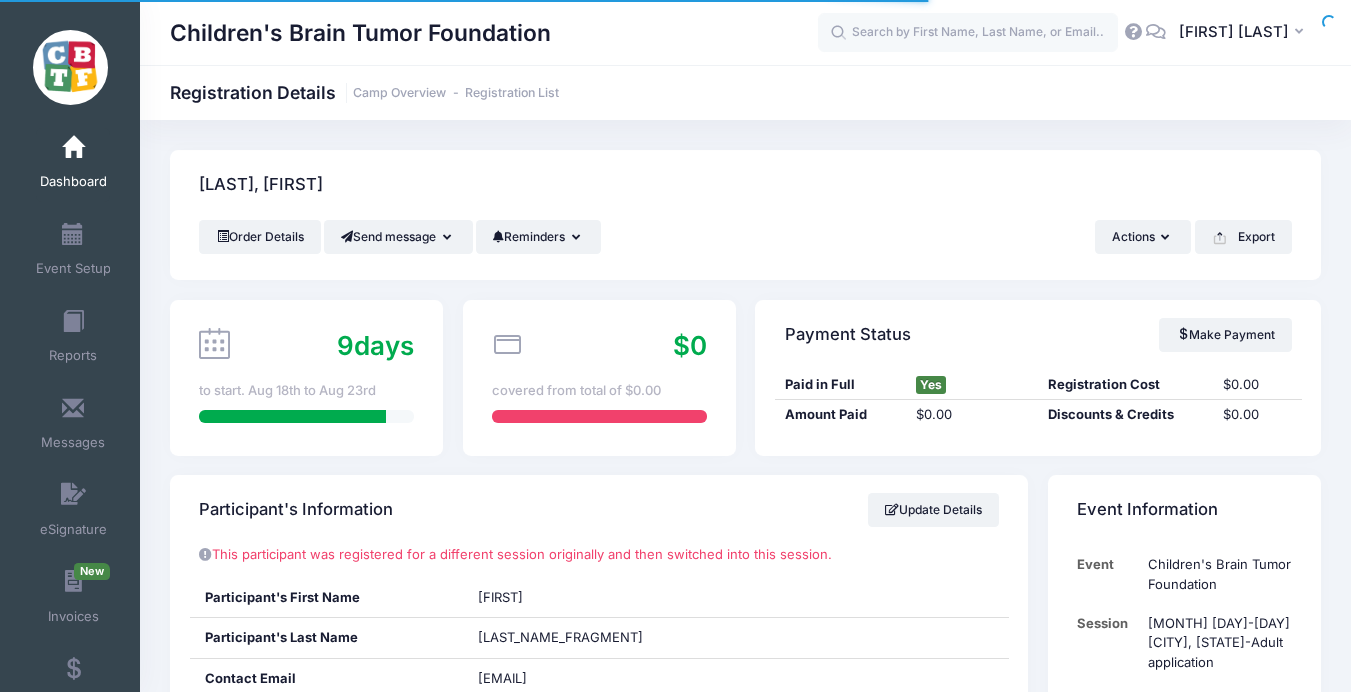 scroll, scrollTop: 63, scrollLeft: 0, axis: vertical 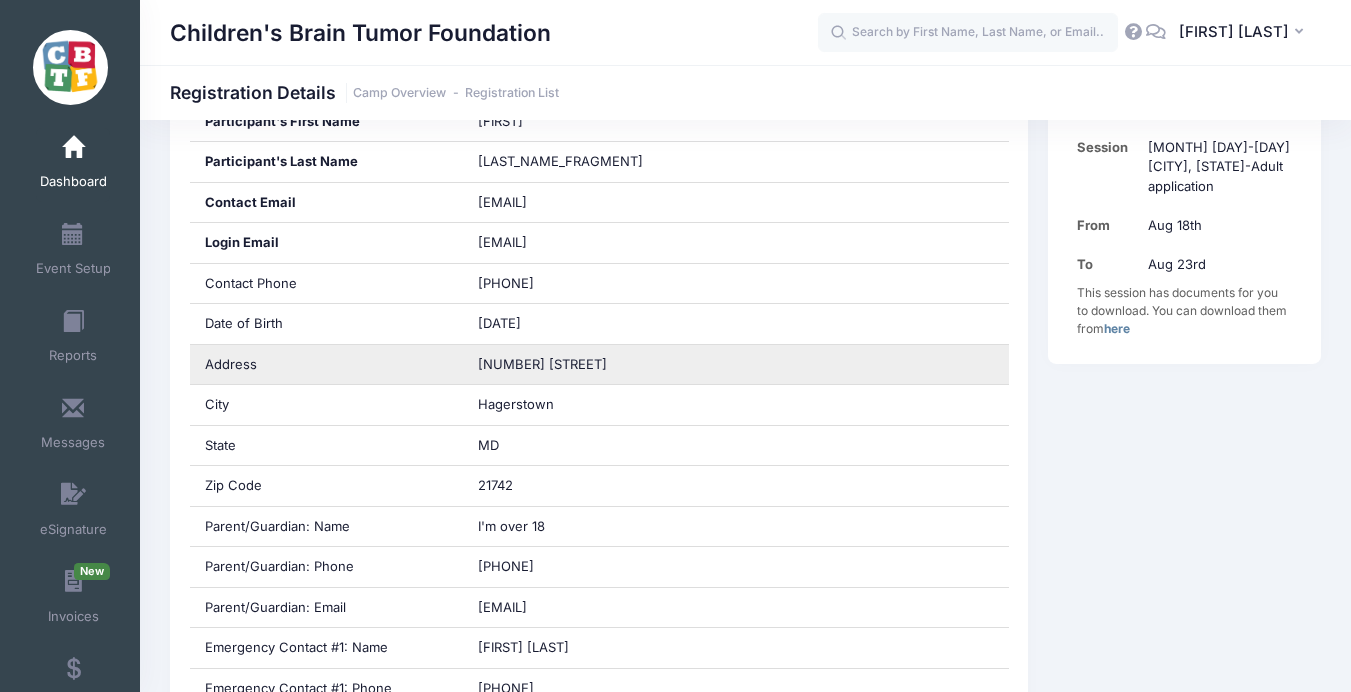 drag, startPoint x: 717, startPoint y: 358, endPoint x: 513, endPoint y: 368, distance: 204.24495 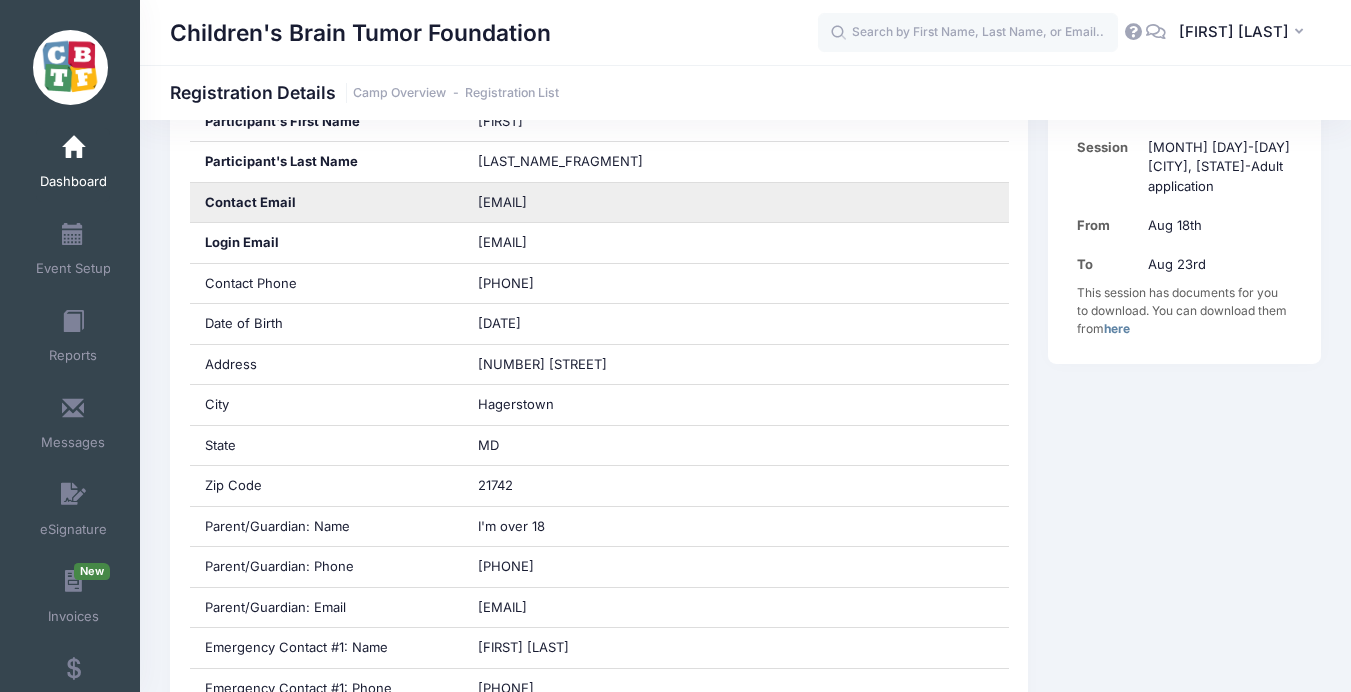 drag, startPoint x: 651, startPoint y: 205, endPoint x: 475, endPoint y: 200, distance: 176.07101 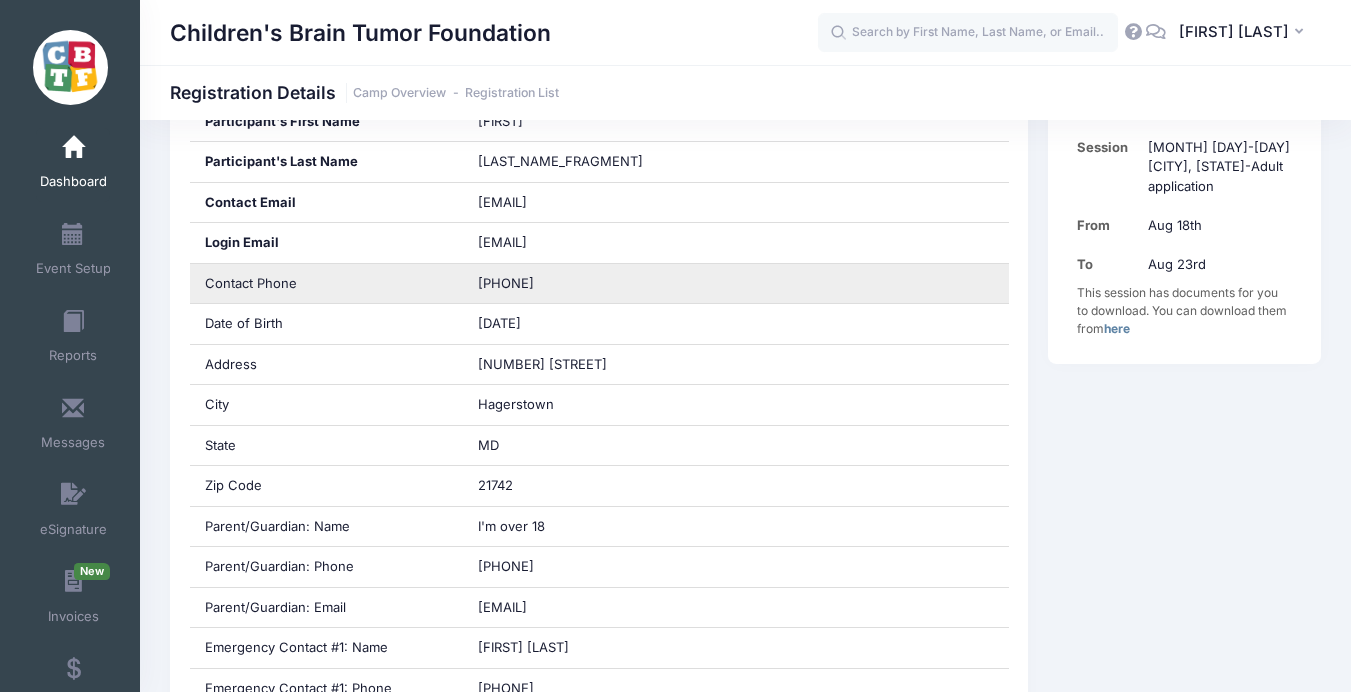 drag, startPoint x: 621, startPoint y: 282, endPoint x: 458, endPoint y: 279, distance: 163.0276 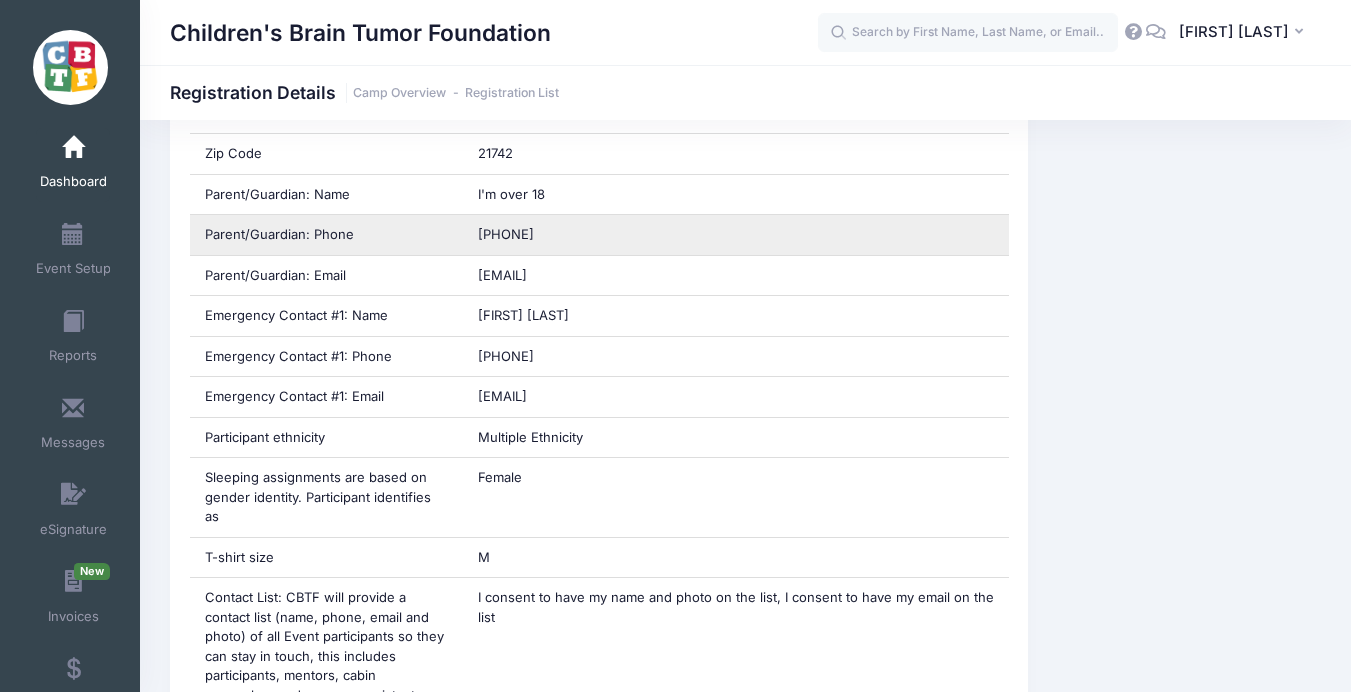 scroll, scrollTop: 0, scrollLeft: 0, axis: both 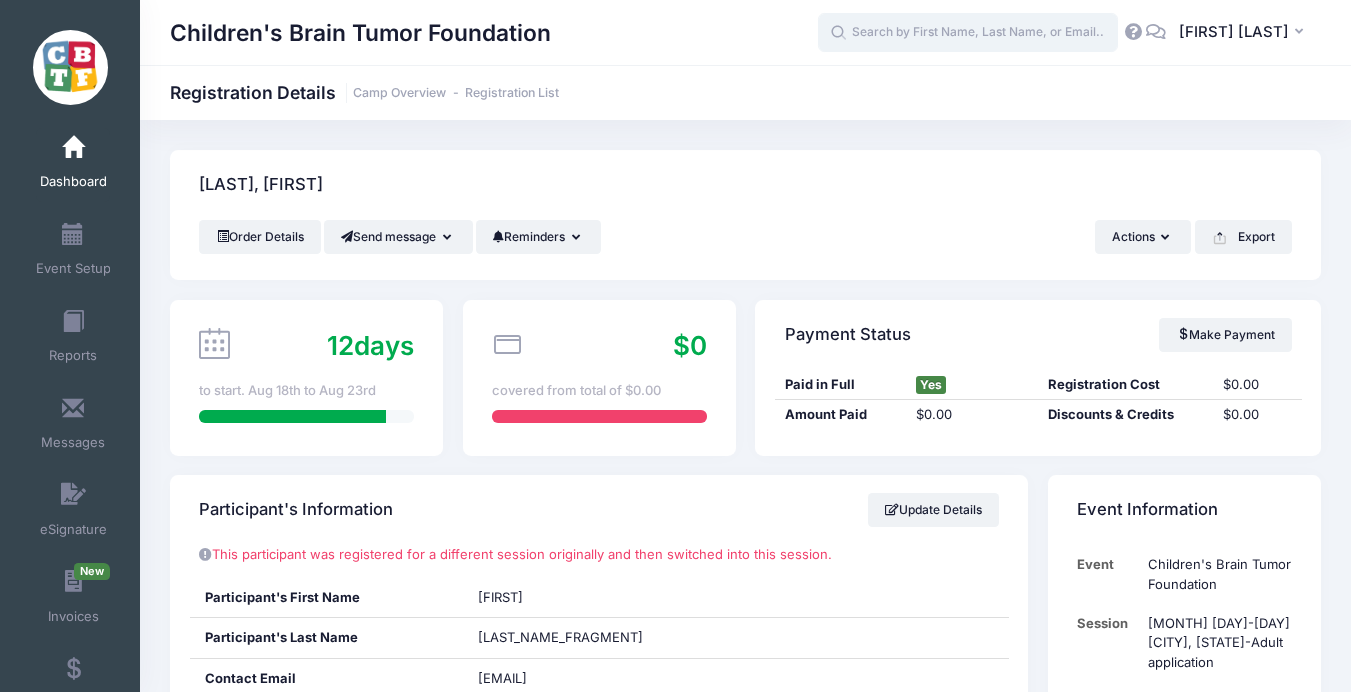 click at bounding box center (968, 33) 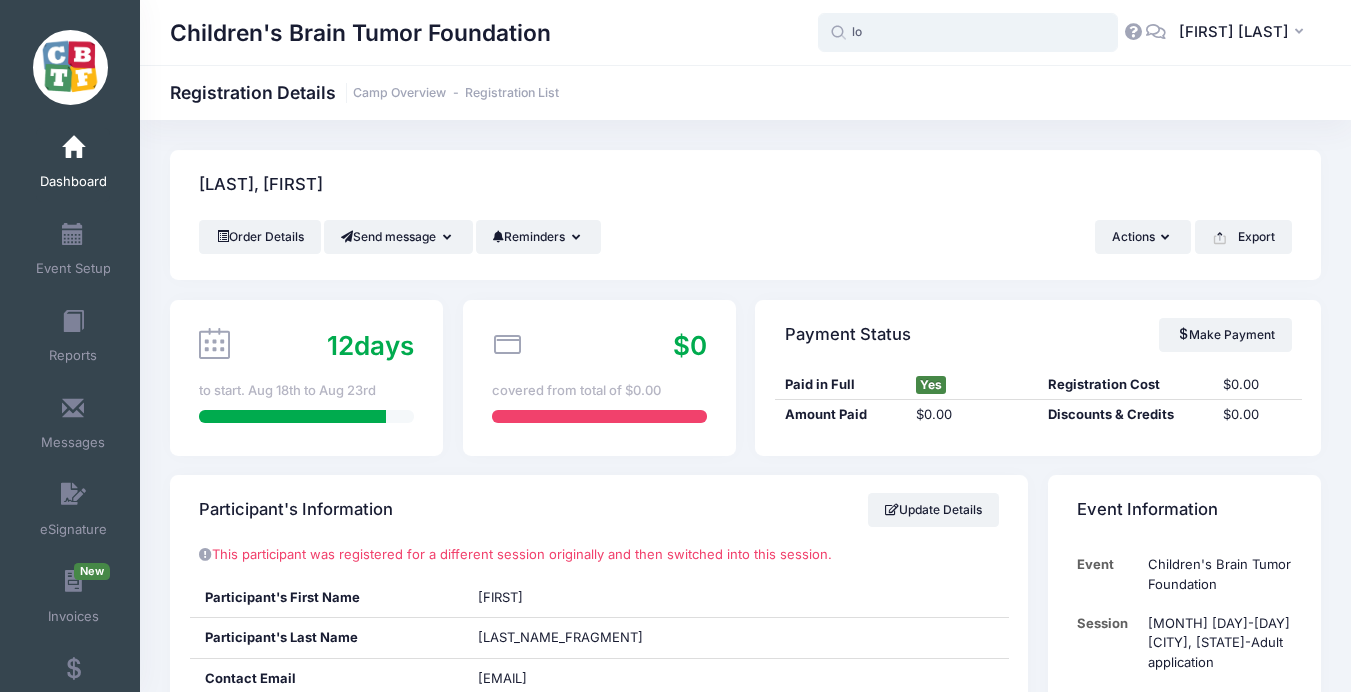 click on "lo" at bounding box center (968, 33) 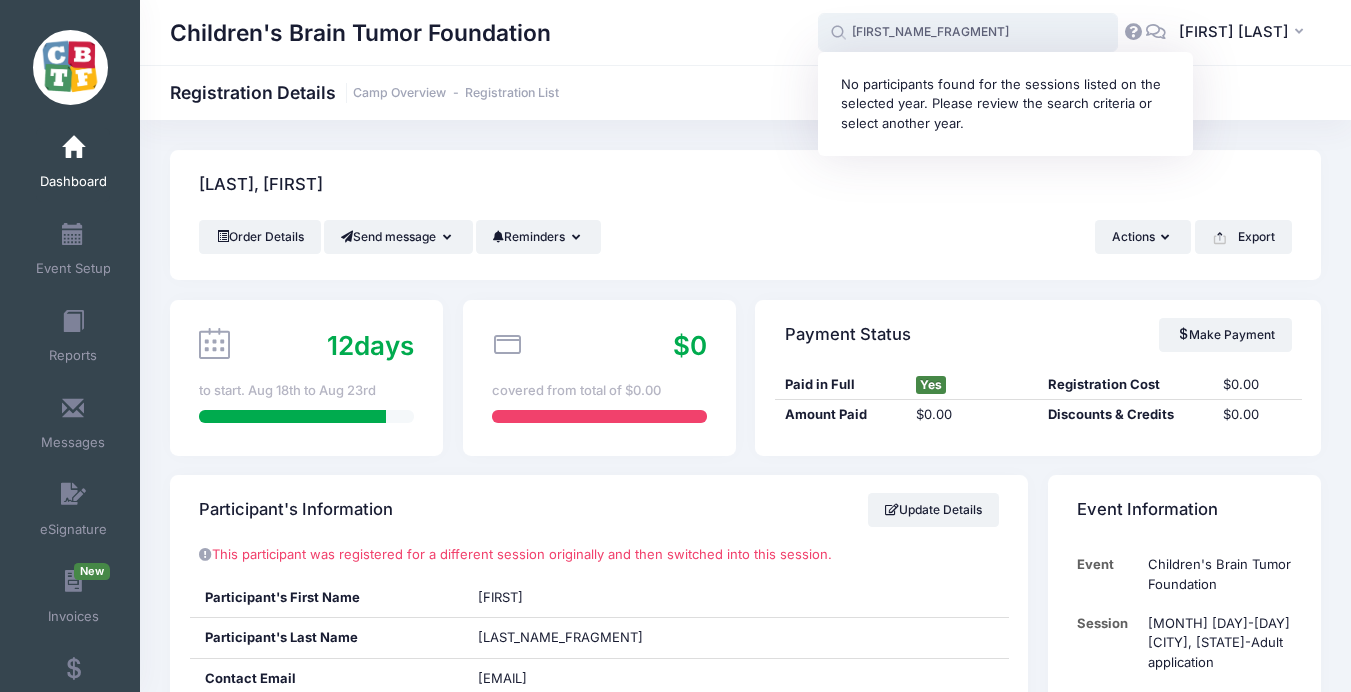 drag, startPoint x: 927, startPoint y: 38, endPoint x: 766, endPoint y: 17, distance: 162.36378 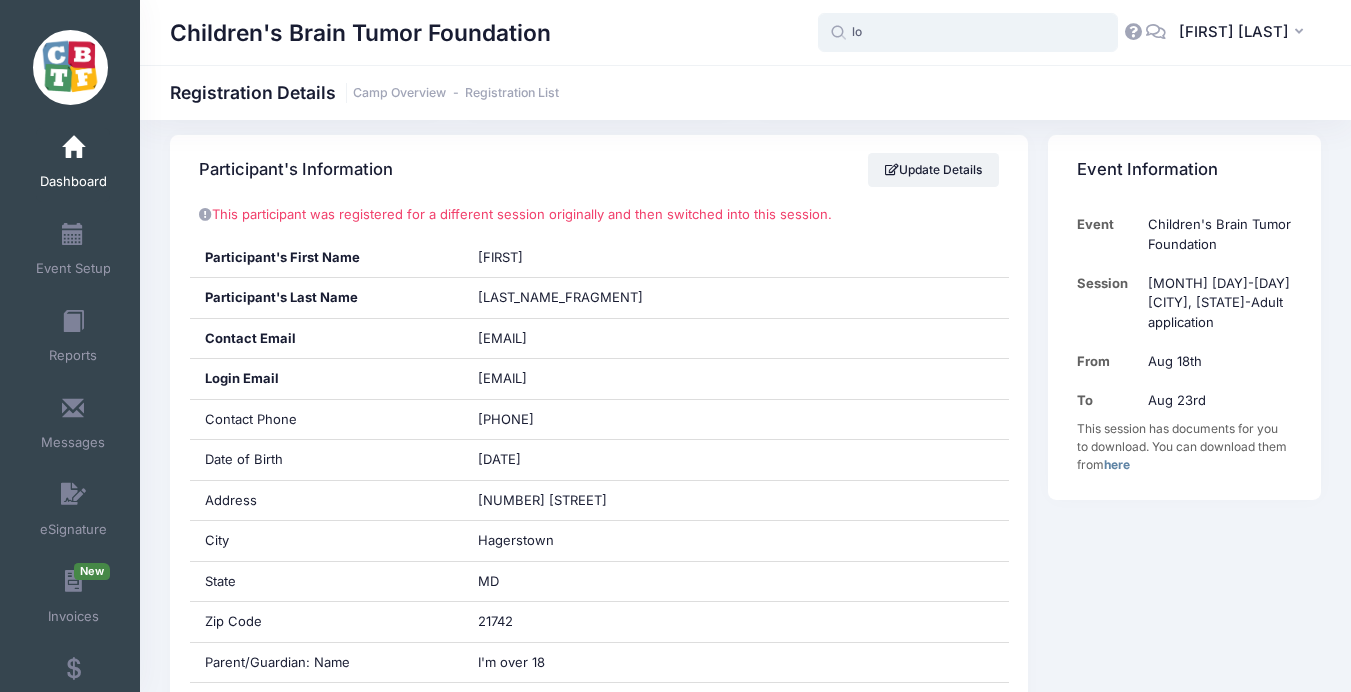 scroll, scrollTop: 381, scrollLeft: 0, axis: vertical 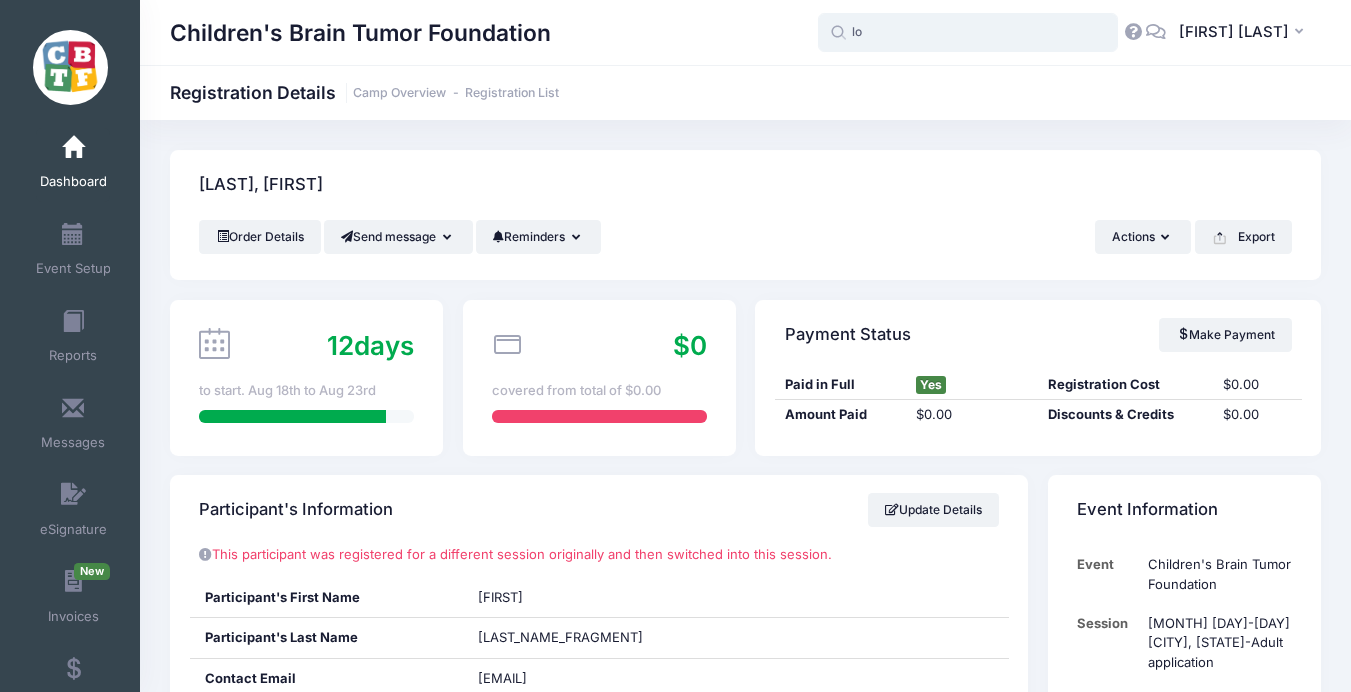 click on "lo" at bounding box center (968, 33) 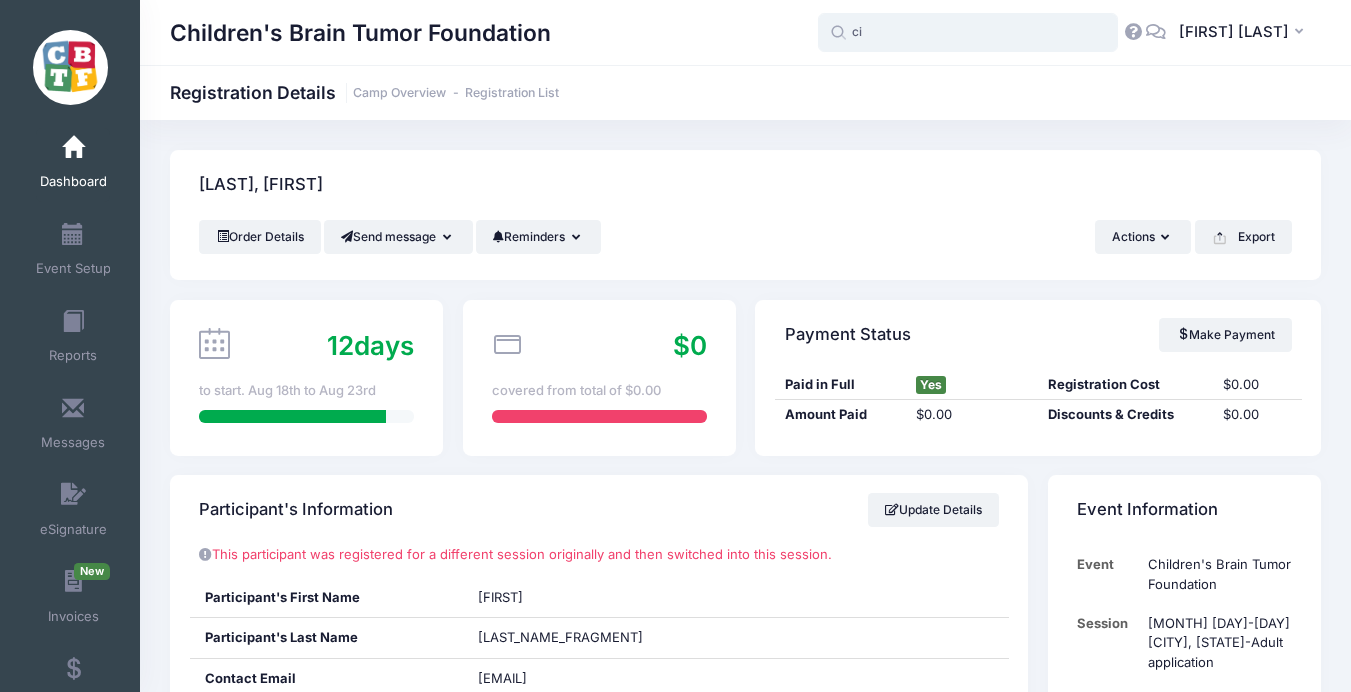 type on "c" 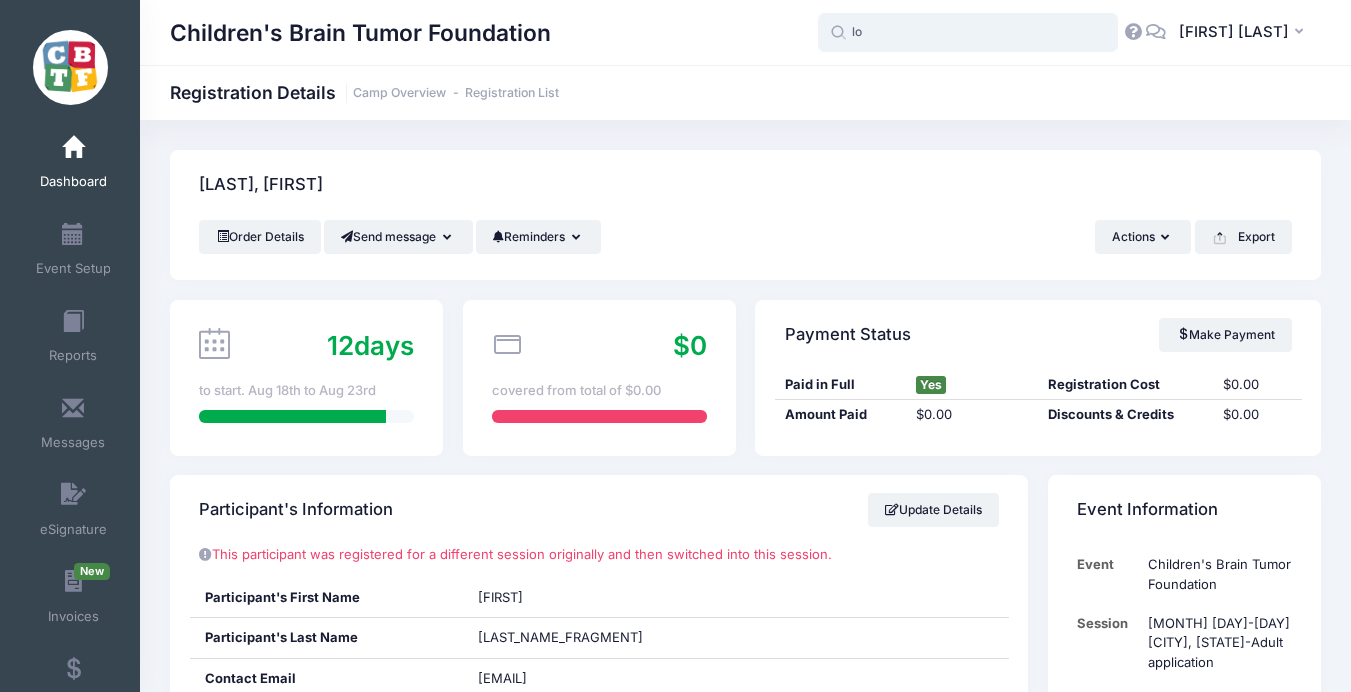 drag, startPoint x: 952, startPoint y: 40, endPoint x: 742, endPoint y: 38, distance: 210.00952 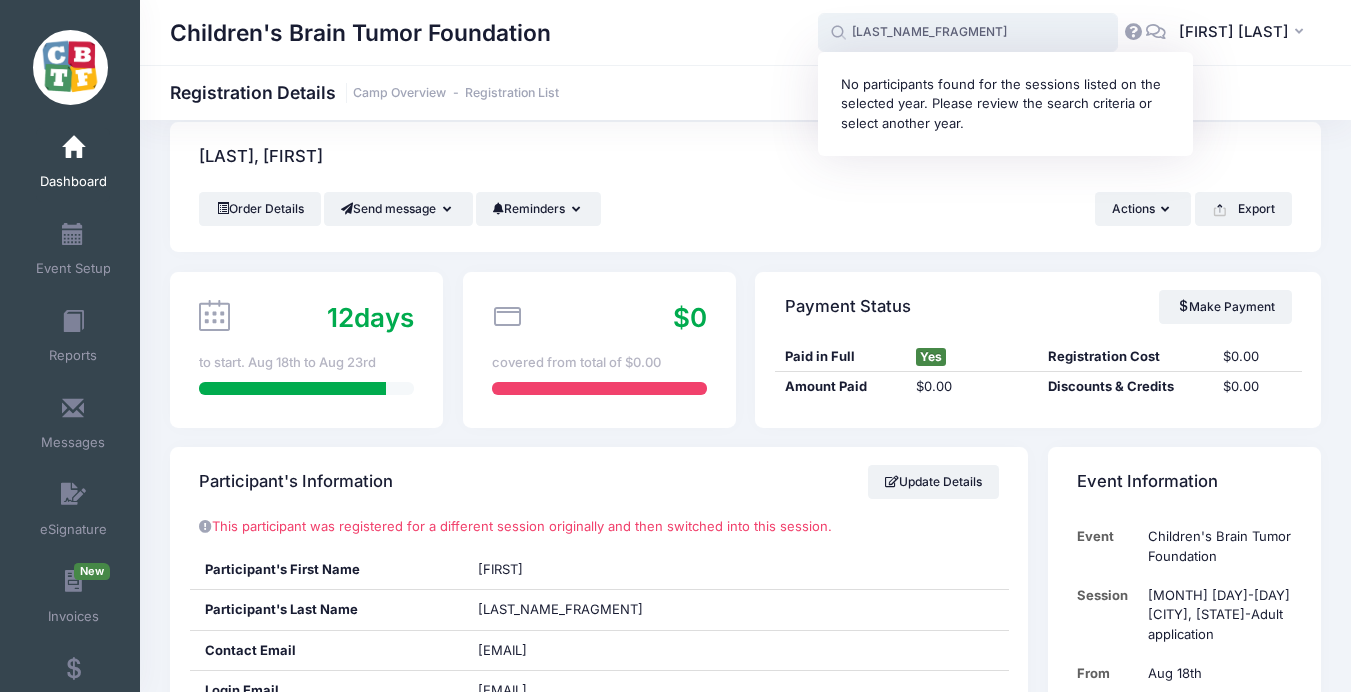 scroll, scrollTop: 29, scrollLeft: 0, axis: vertical 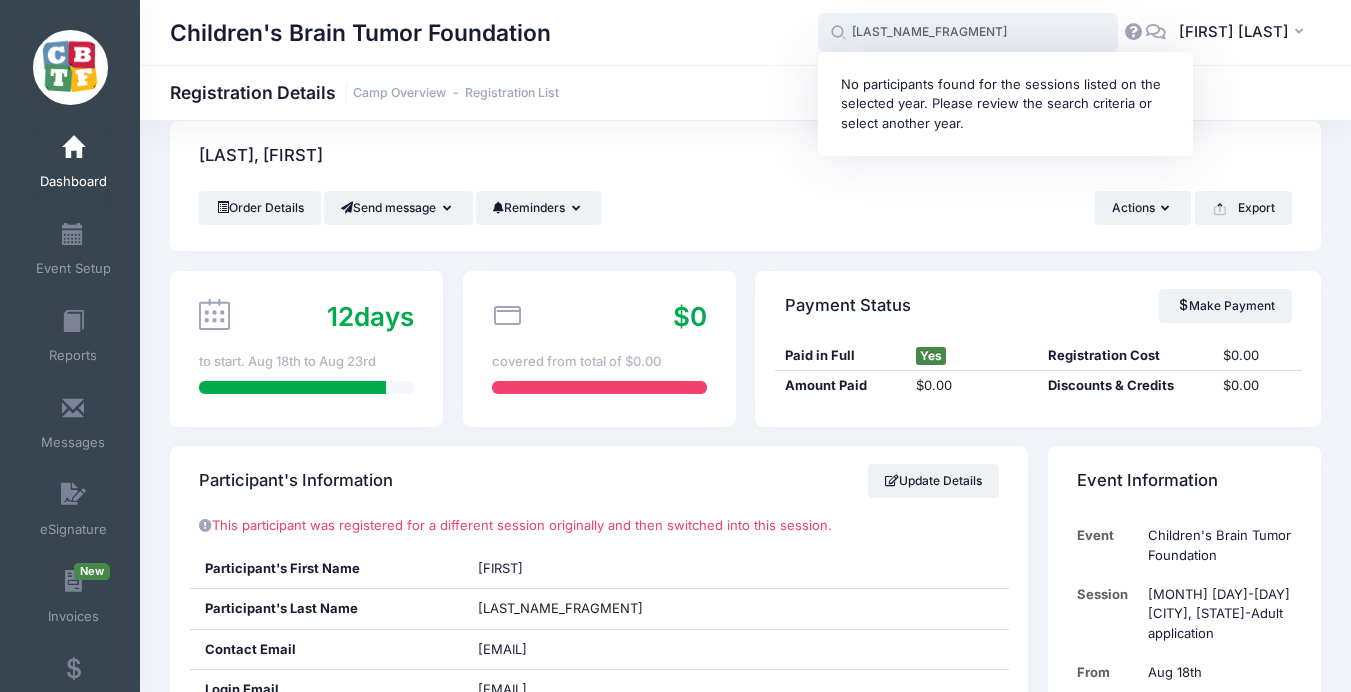 click on "burris" at bounding box center [968, 33] 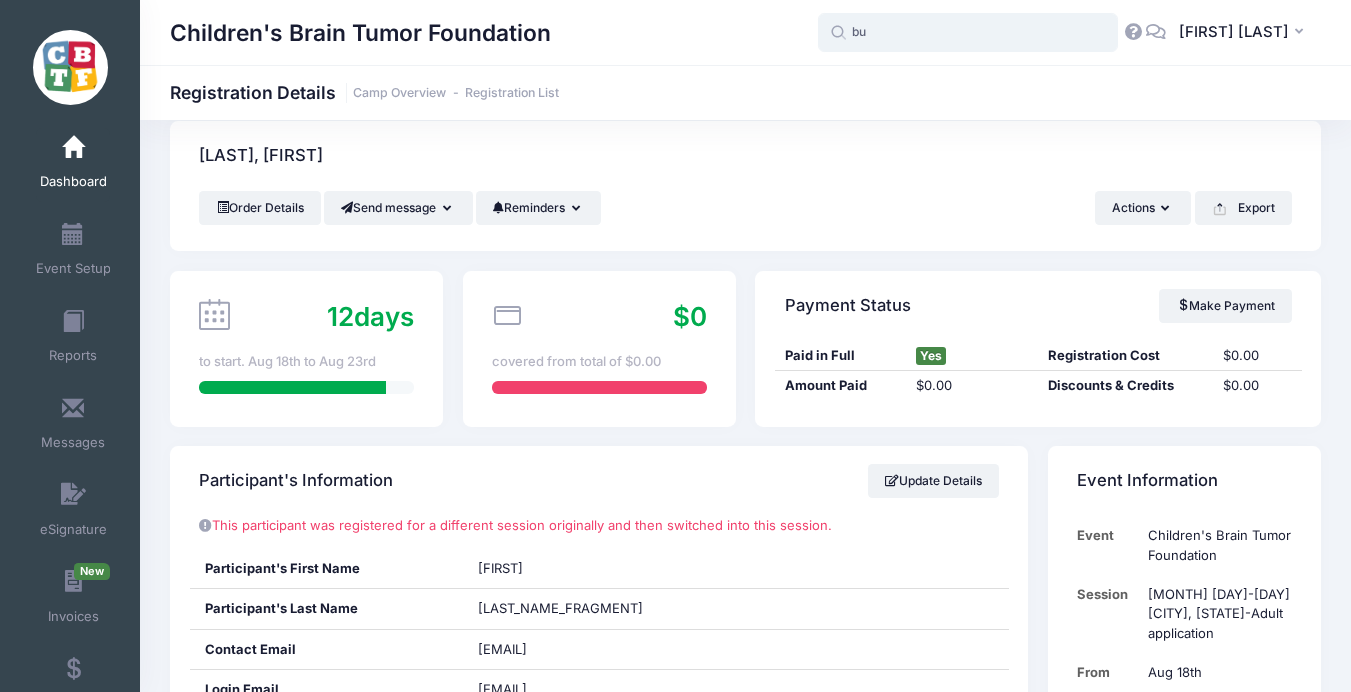 type on "b" 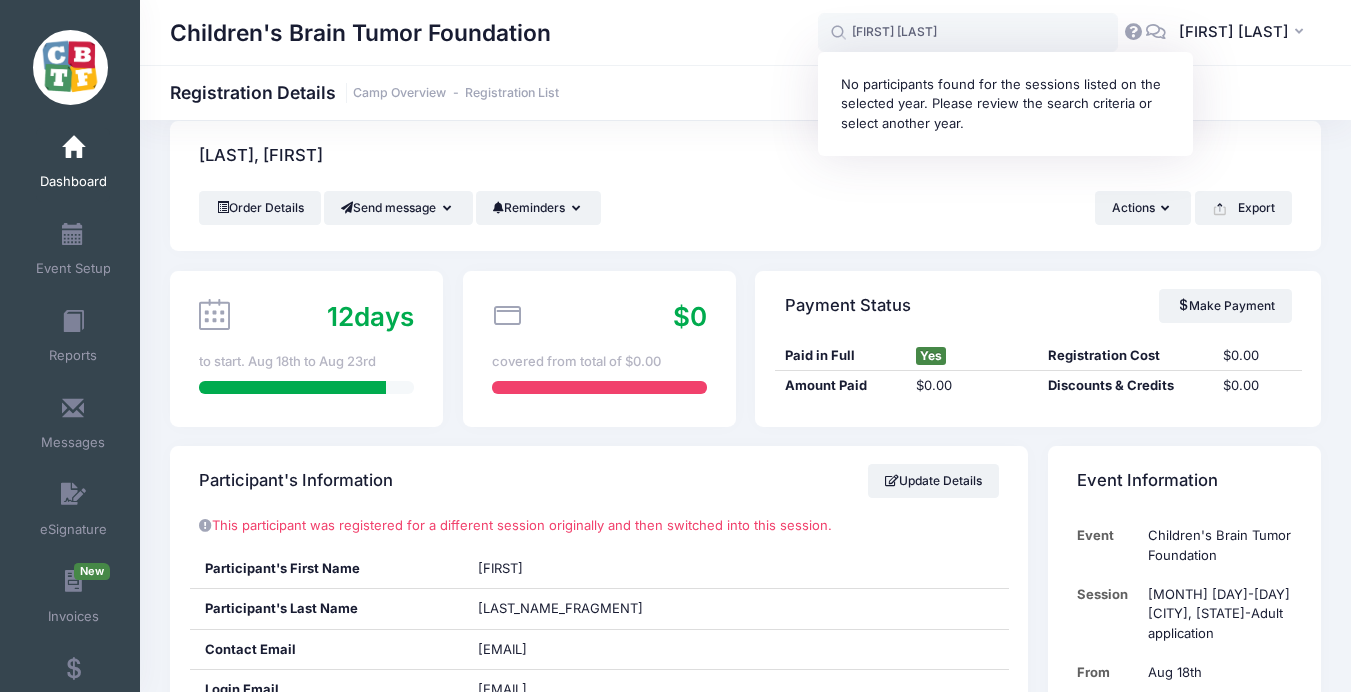click on "Children's Brain Tumor Foundation
Registration Details
Camp Overview
Registration List" at bounding box center (745, 92) 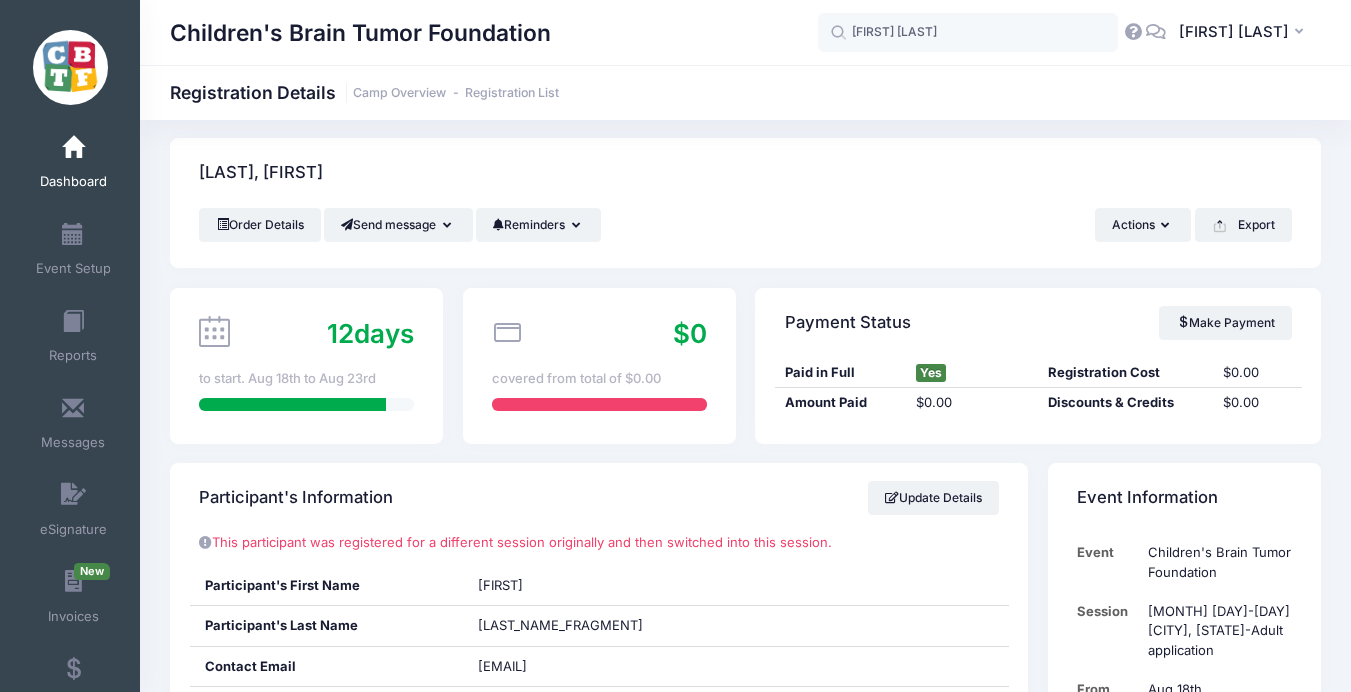 scroll, scrollTop: 0, scrollLeft: 0, axis: both 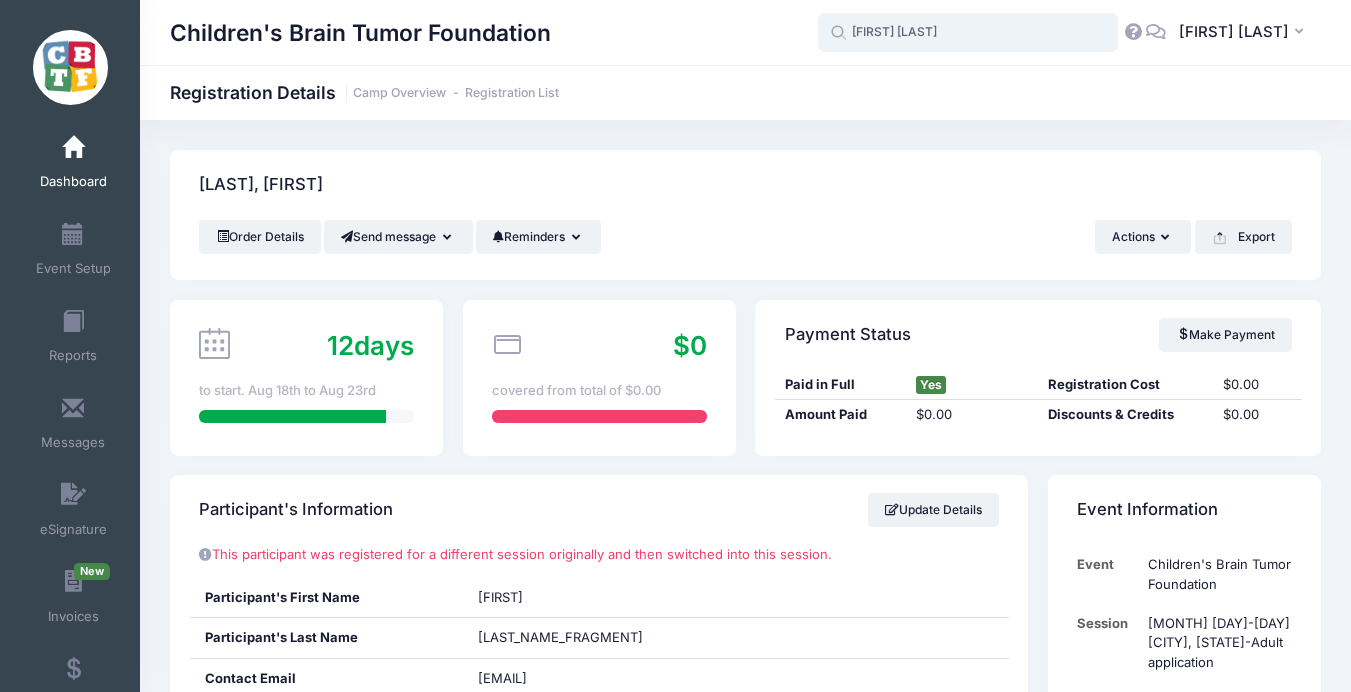 drag, startPoint x: 967, startPoint y: 35, endPoint x: 764, endPoint y: 35, distance: 203 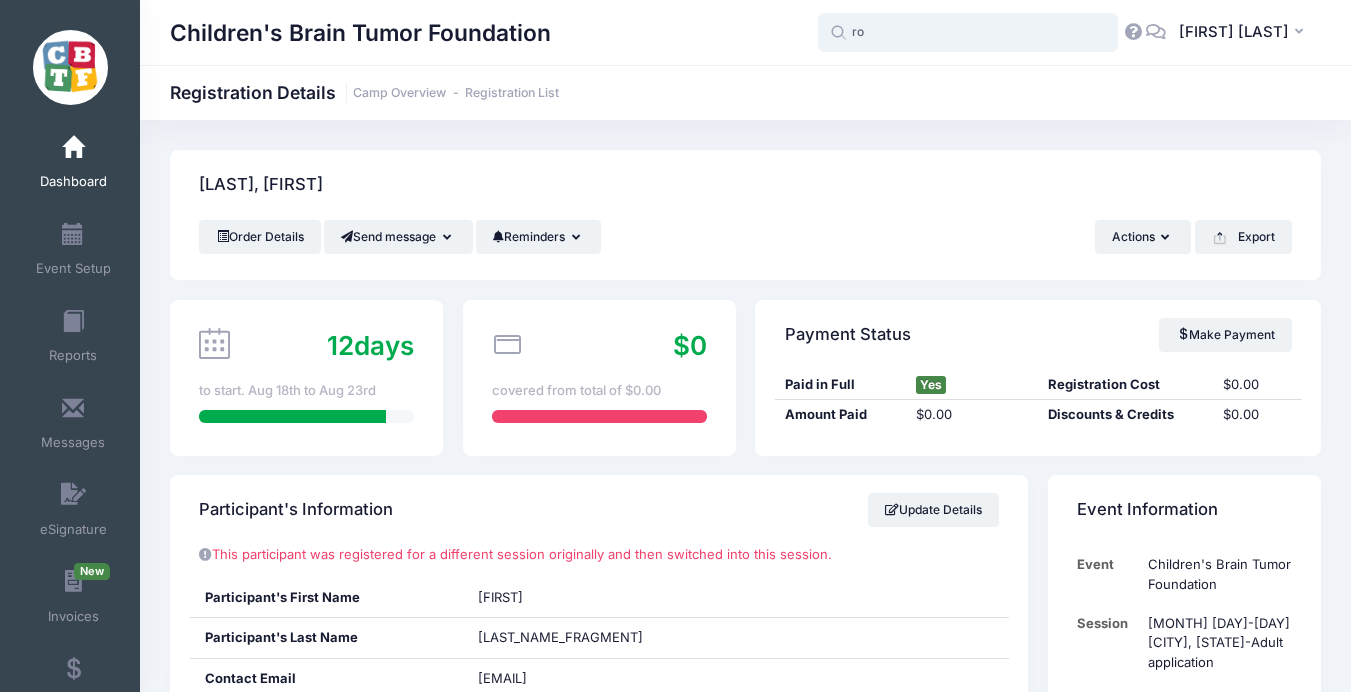 type on "r" 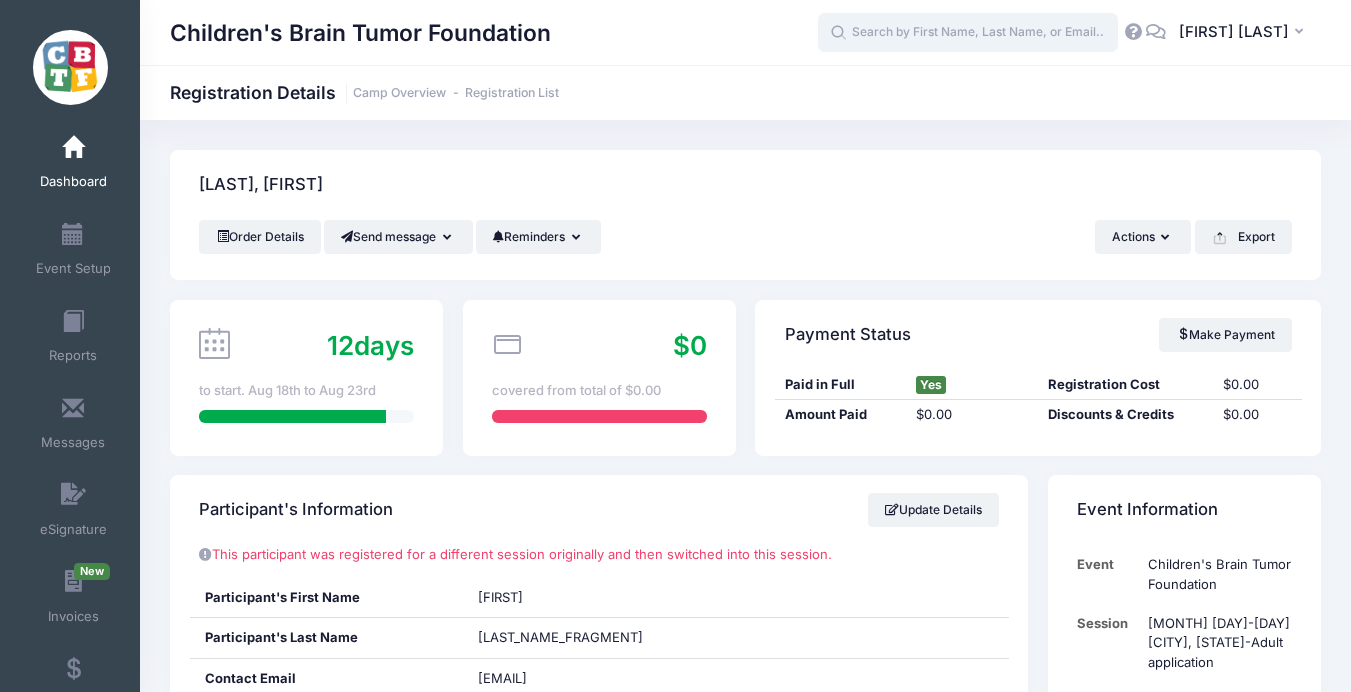 click at bounding box center (968, 33) 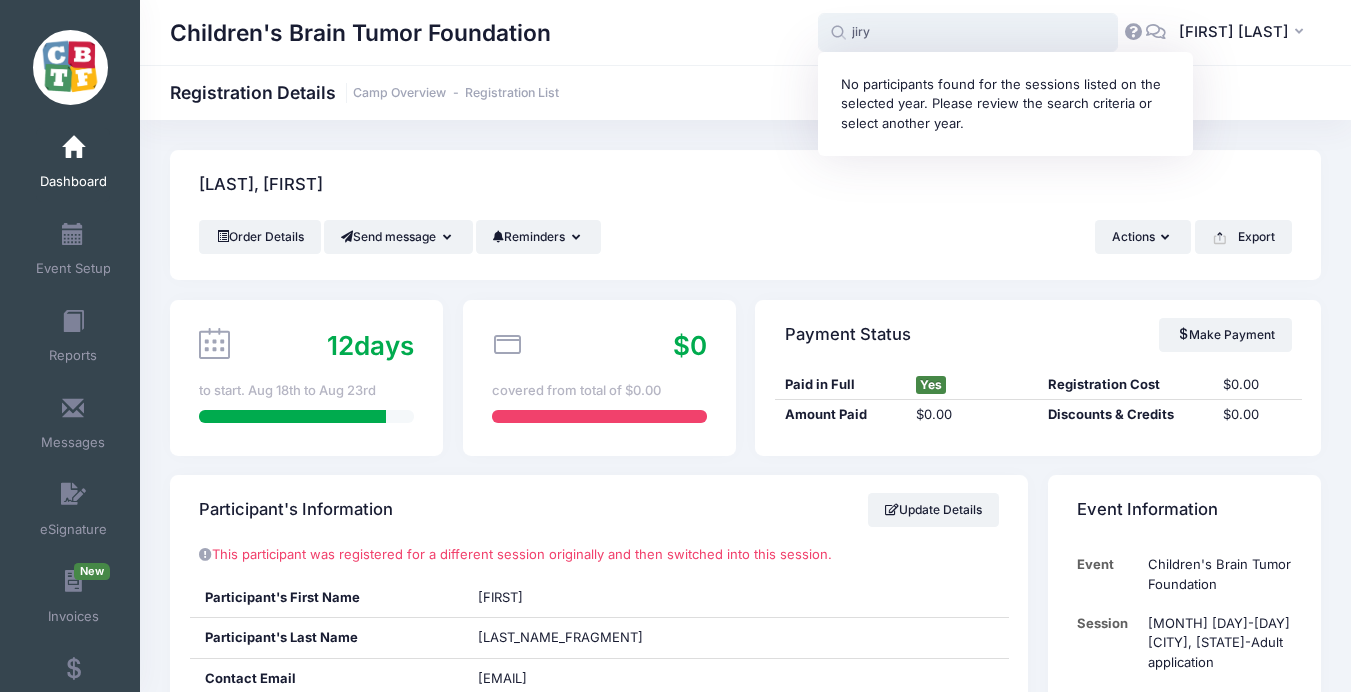 drag, startPoint x: 875, startPoint y: 34, endPoint x: 843, endPoint y: 29, distance: 32.38827 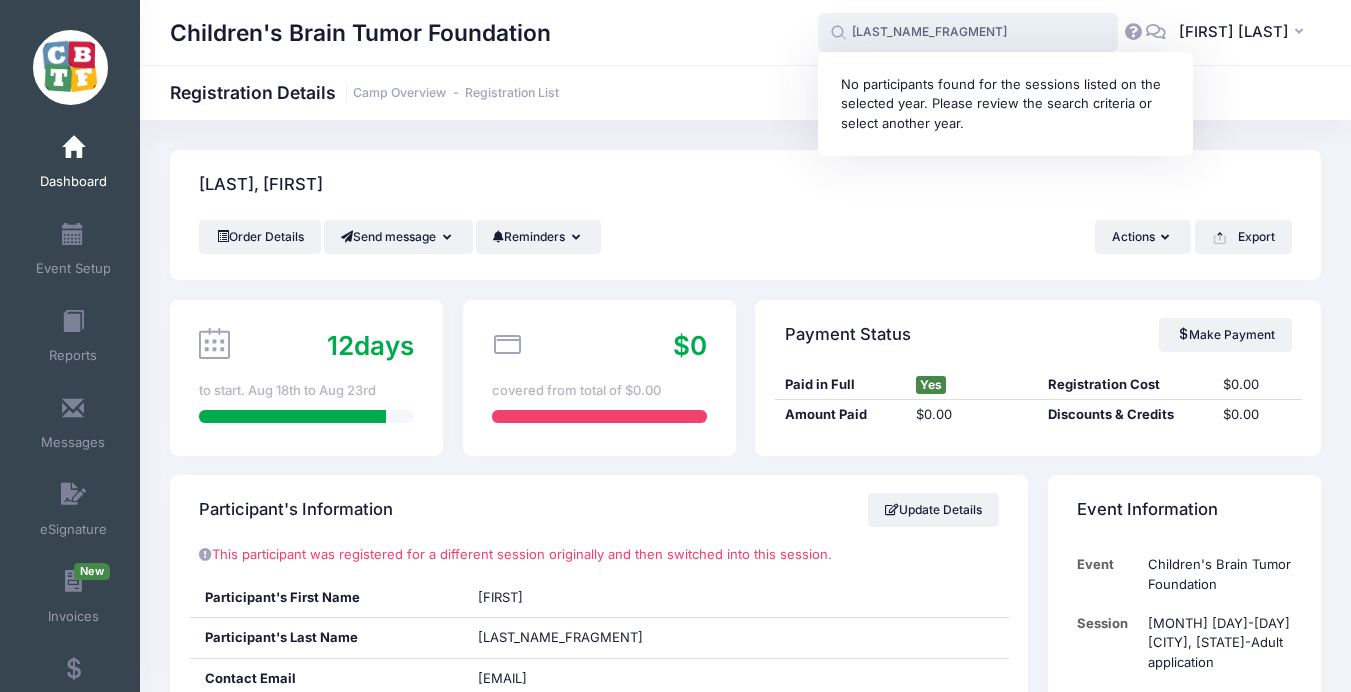 drag, startPoint x: 935, startPoint y: 39, endPoint x: 783, endPoint y: 27, distance: 152.47295 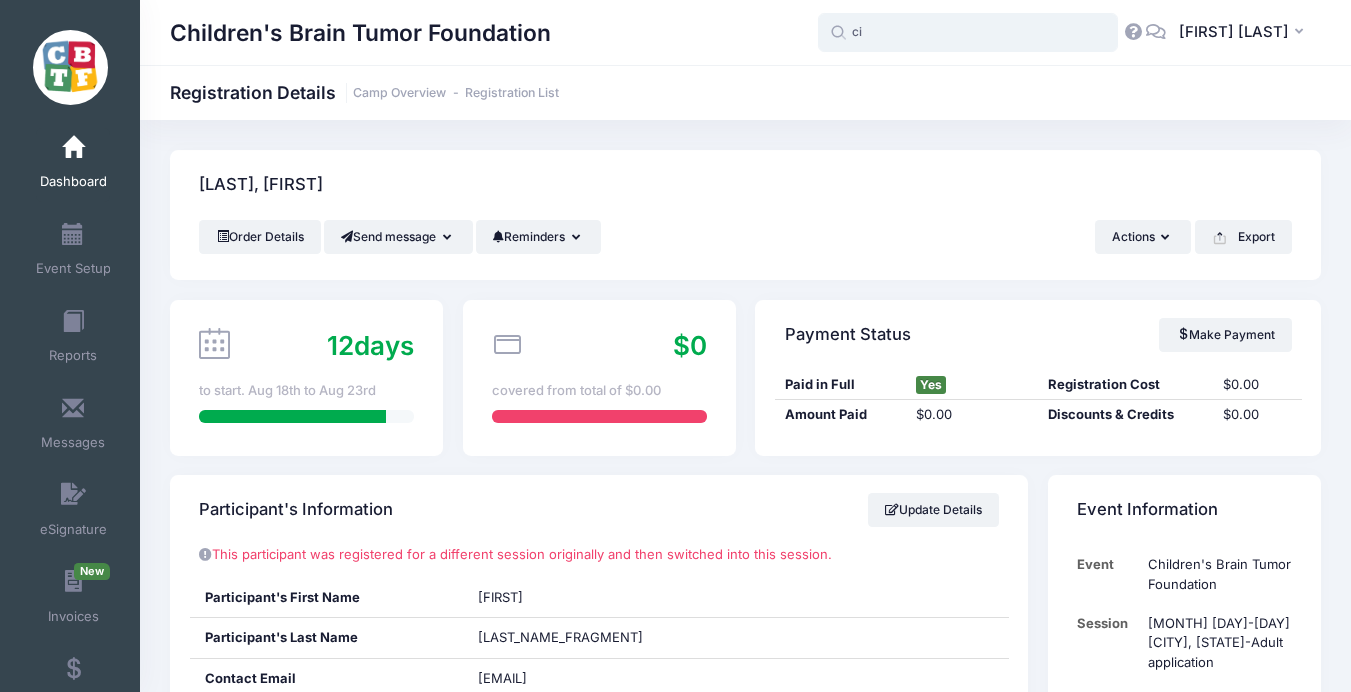 type on "c" 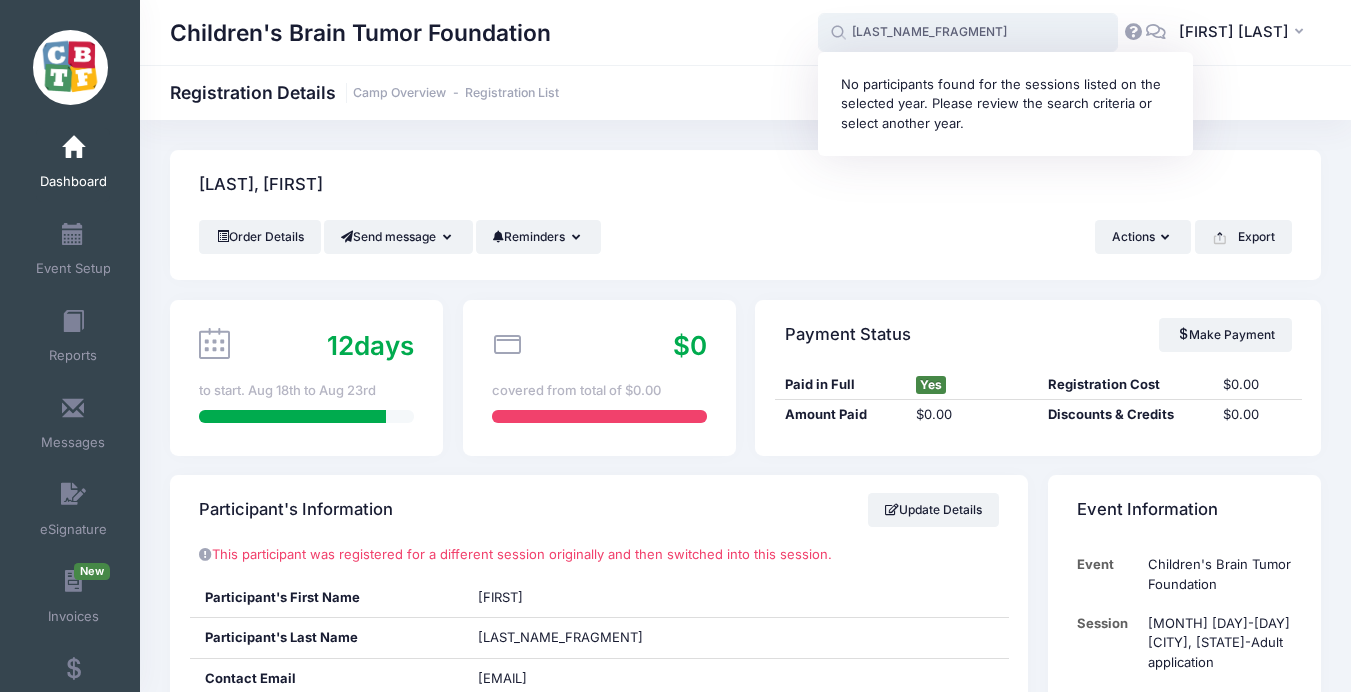 drag, startPoint x: 947, startPoint y: 28, endPoint x: 768, endPoint y: 31, distance: 179.02513 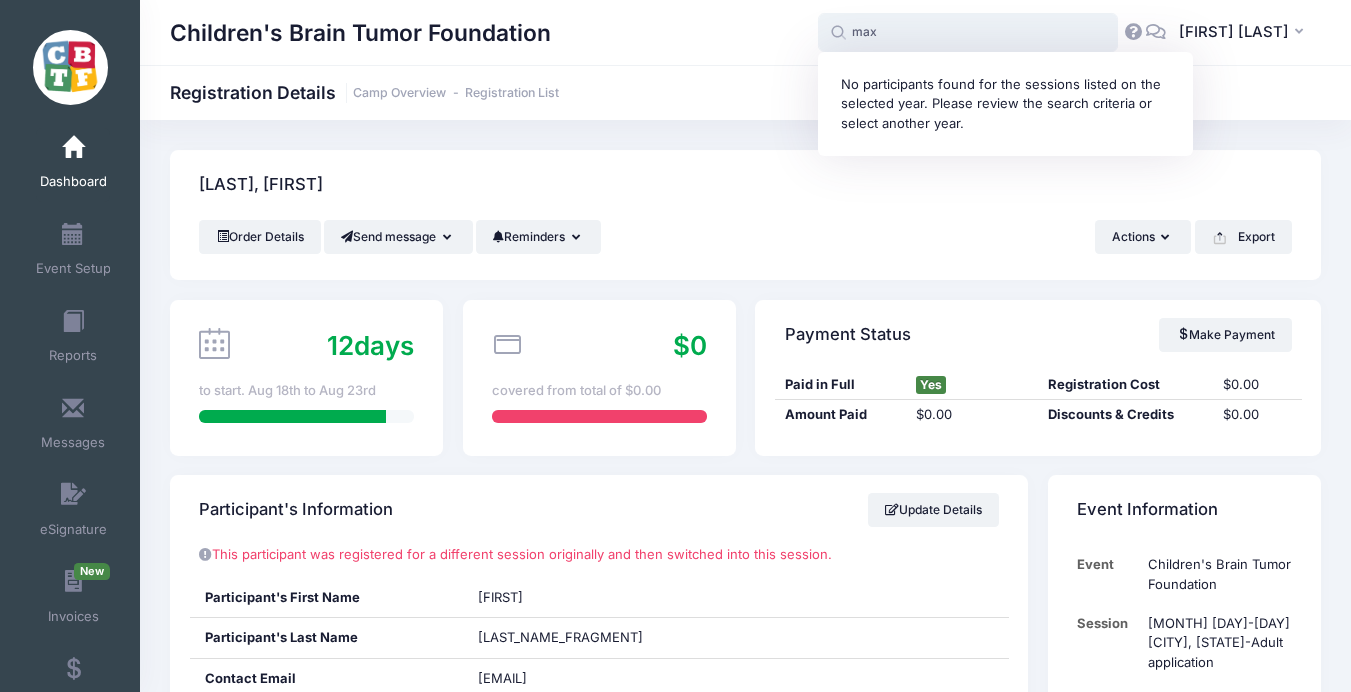 drag, startPoint x: 947, startPoint y: 34, endPoint x: 847, endPoint y: 30, distance: 100.07997 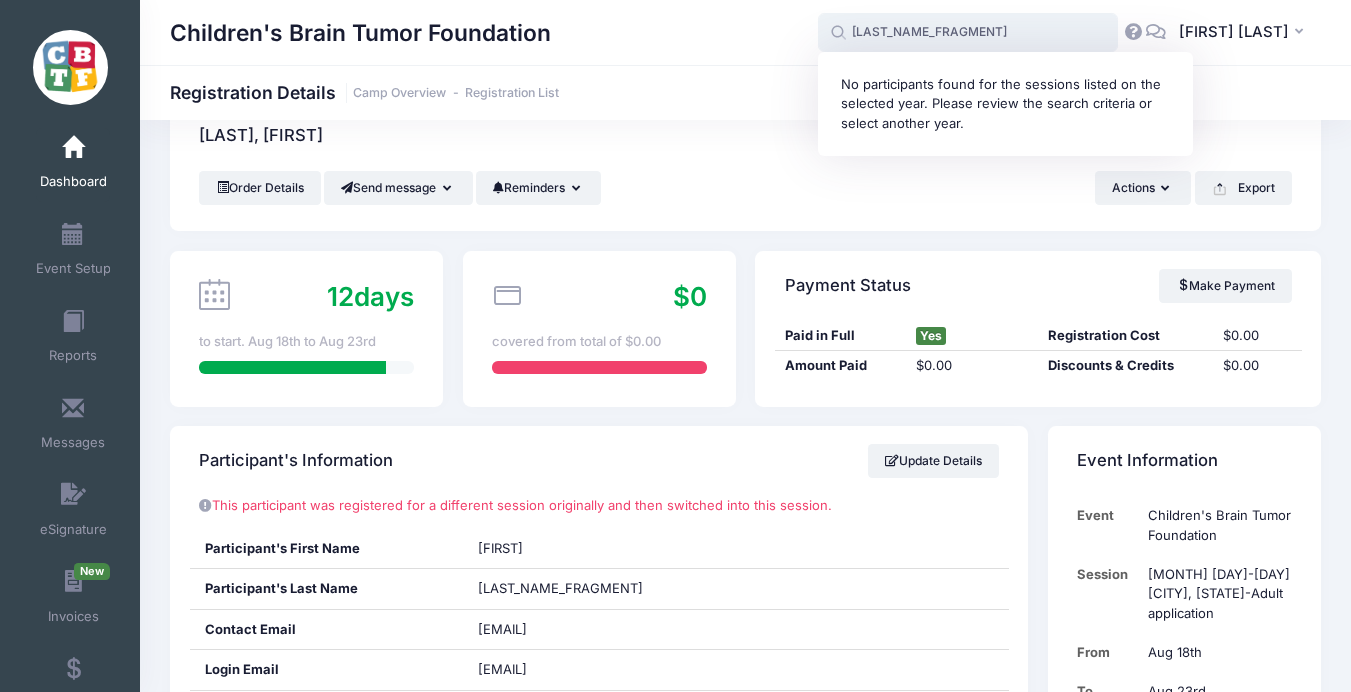 scroll, scrollTop: 0, scrollLeft: 0, axis: both 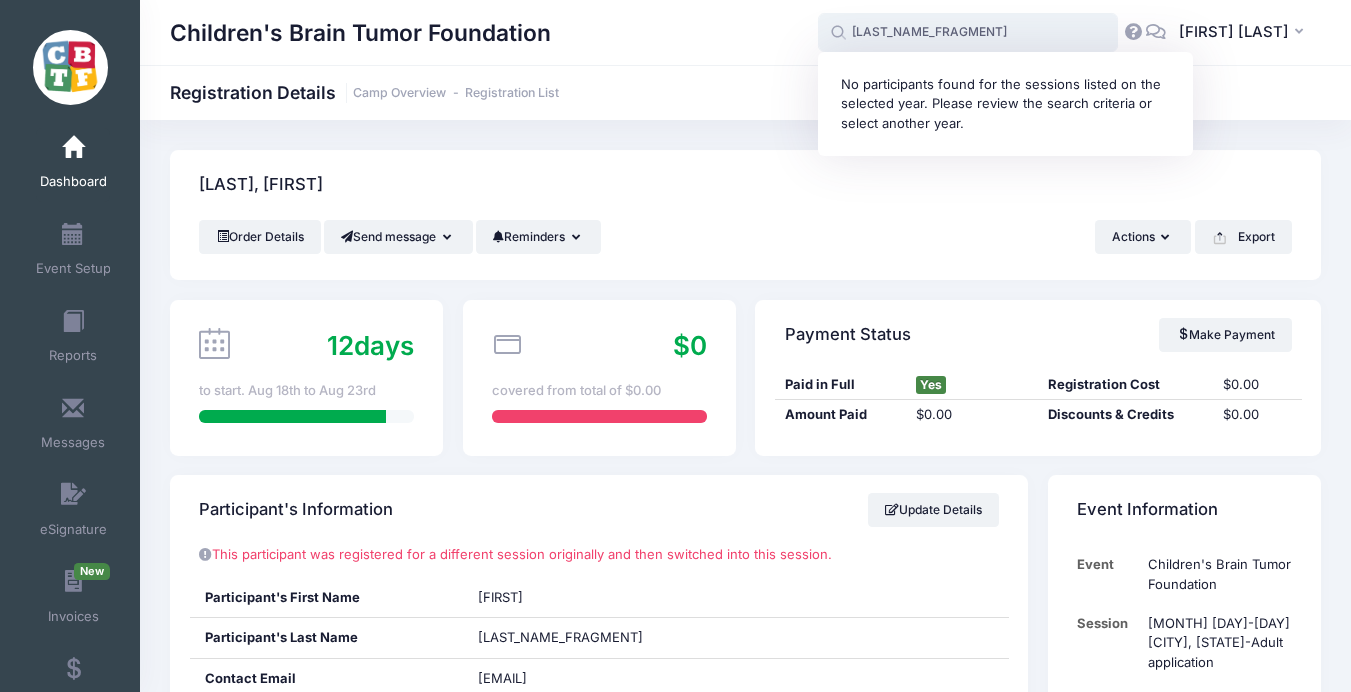 drag, startPoint x: 958, startPoint y: 40, endPoint x: 842, endPoint y: 40, distance: 116 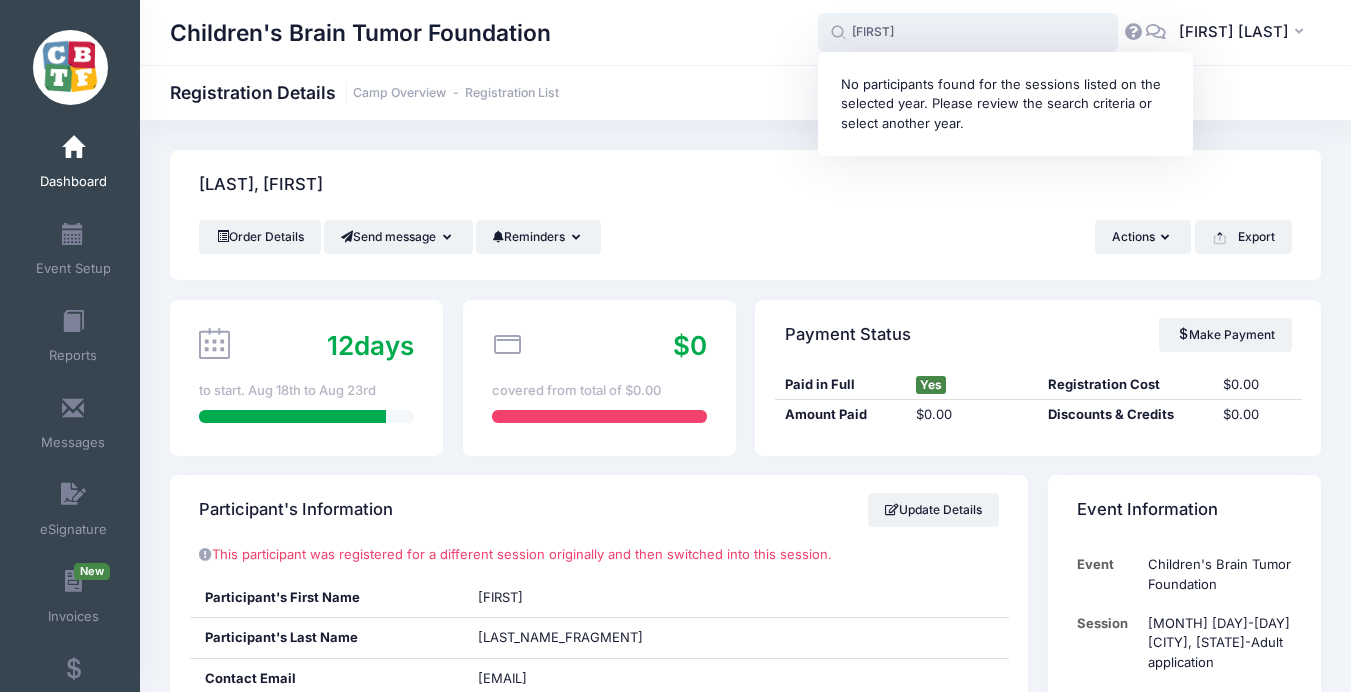 drag, startPoint x: 896, startPoint y: 34, endPoint x: 809, endPoint y: 34, distance: 87 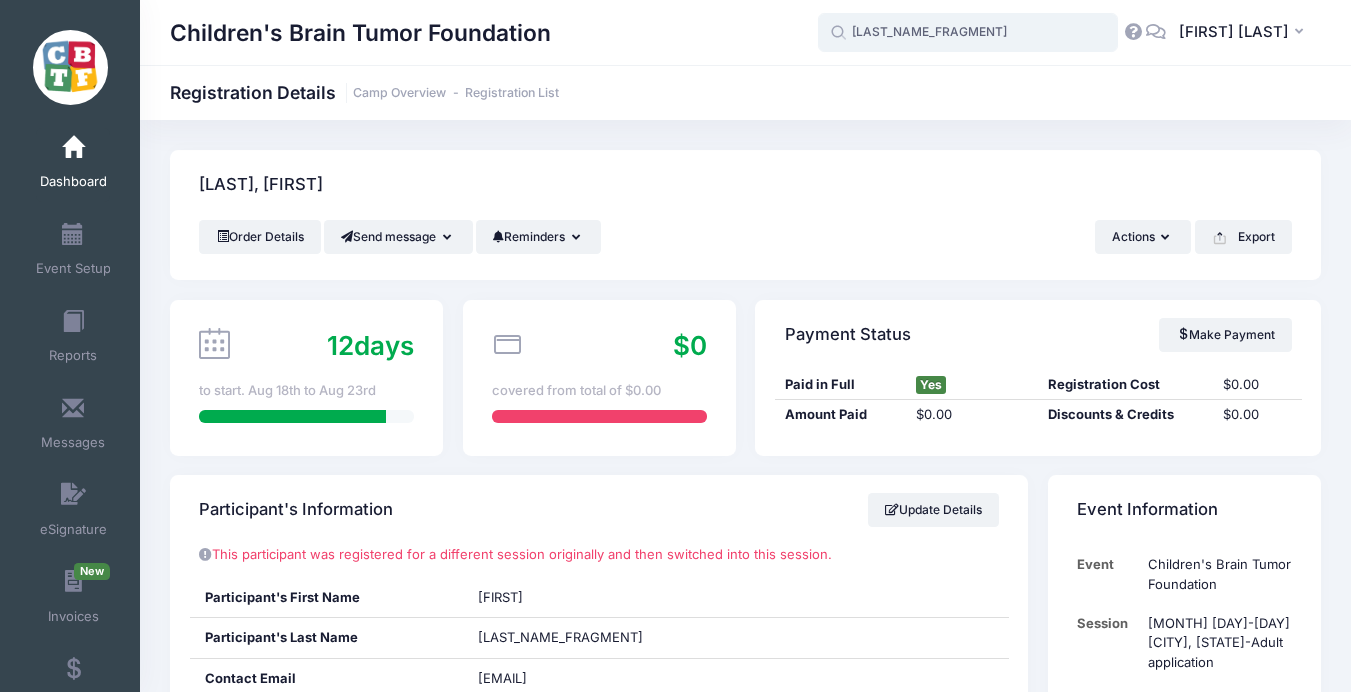 type on "hammond" 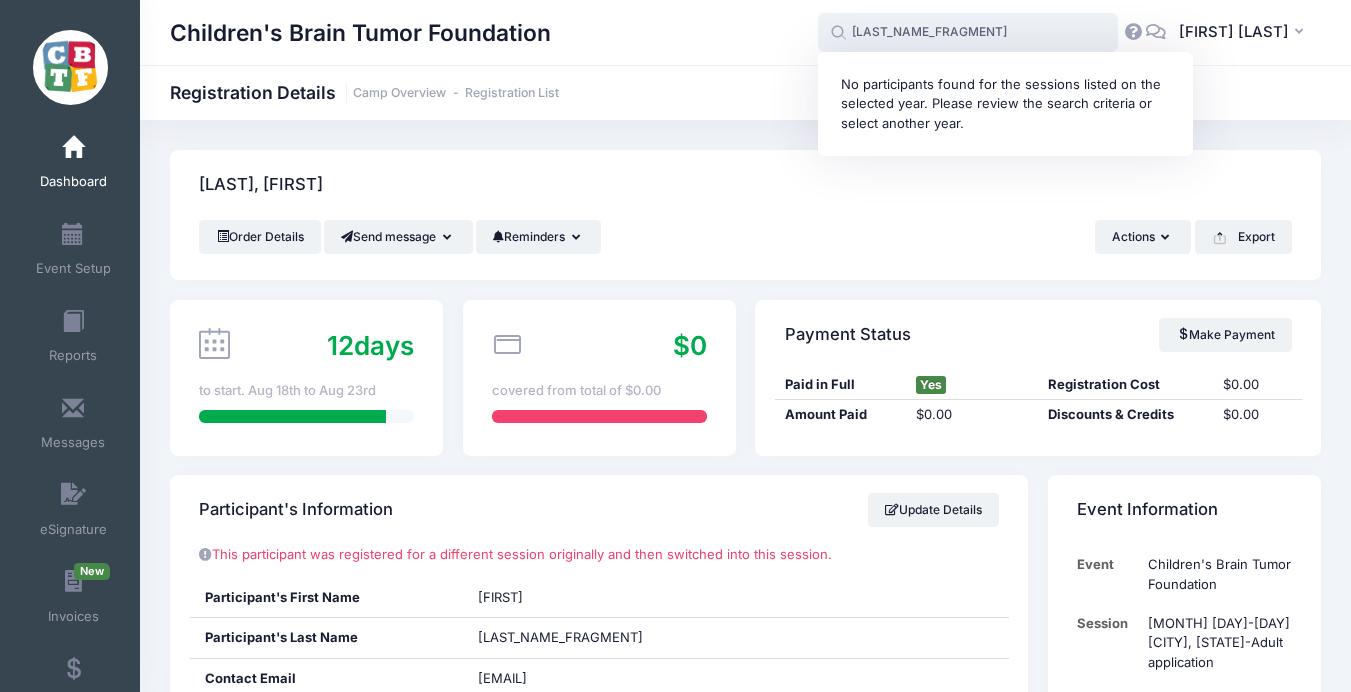click on "hammond" at bounding box center [968, 33] 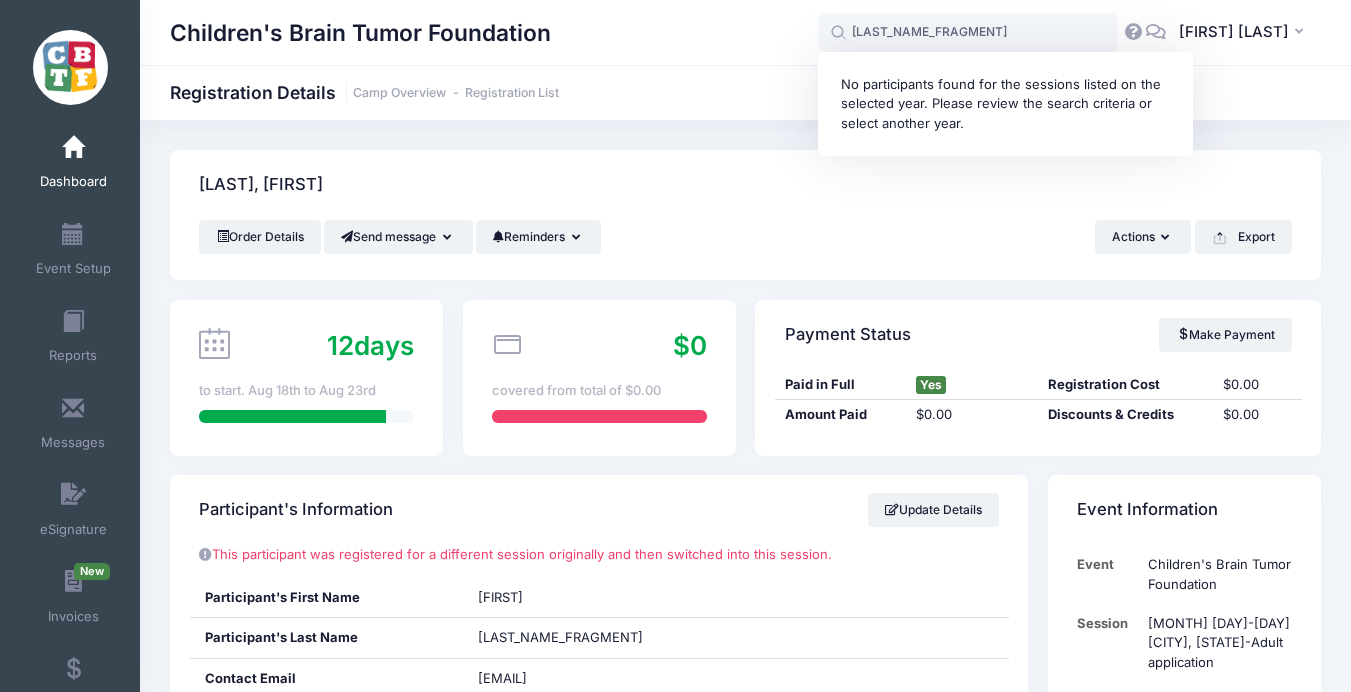 click on "Dashboard" at bounding box center (73, 182) 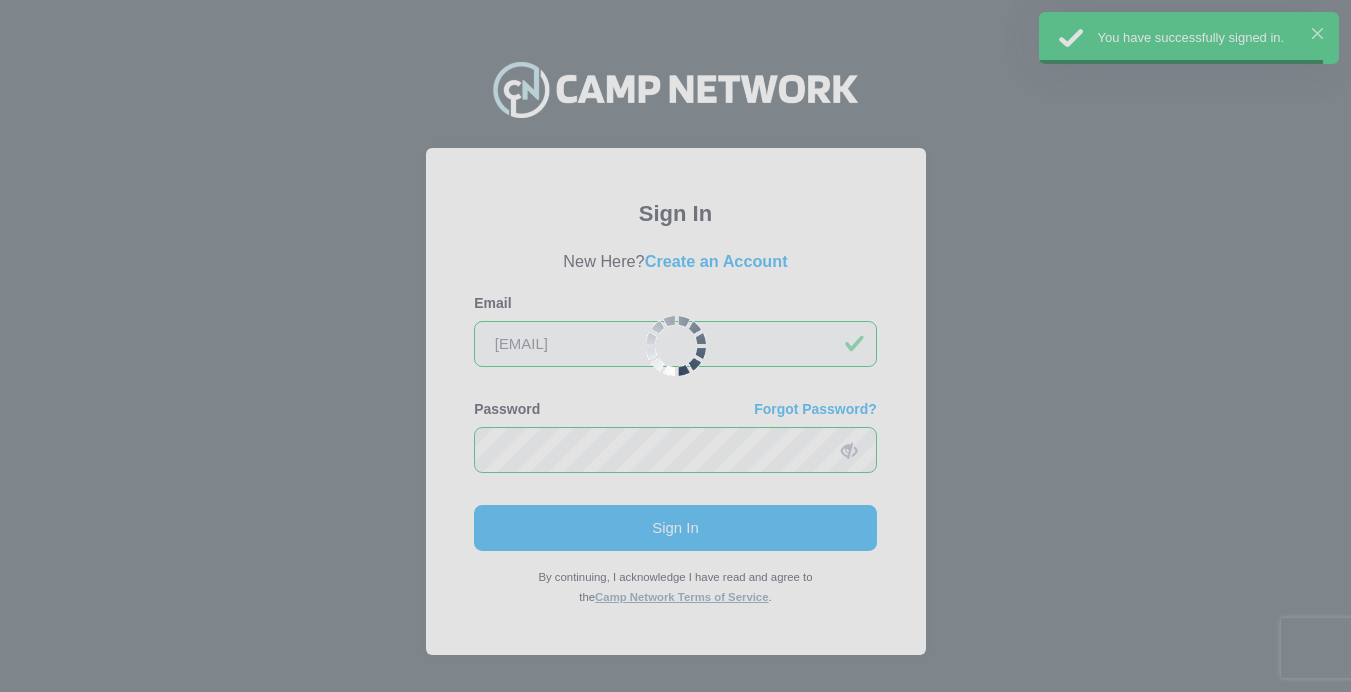 scroll, scrollTop: 0, scrollLeft: 0, axis: both 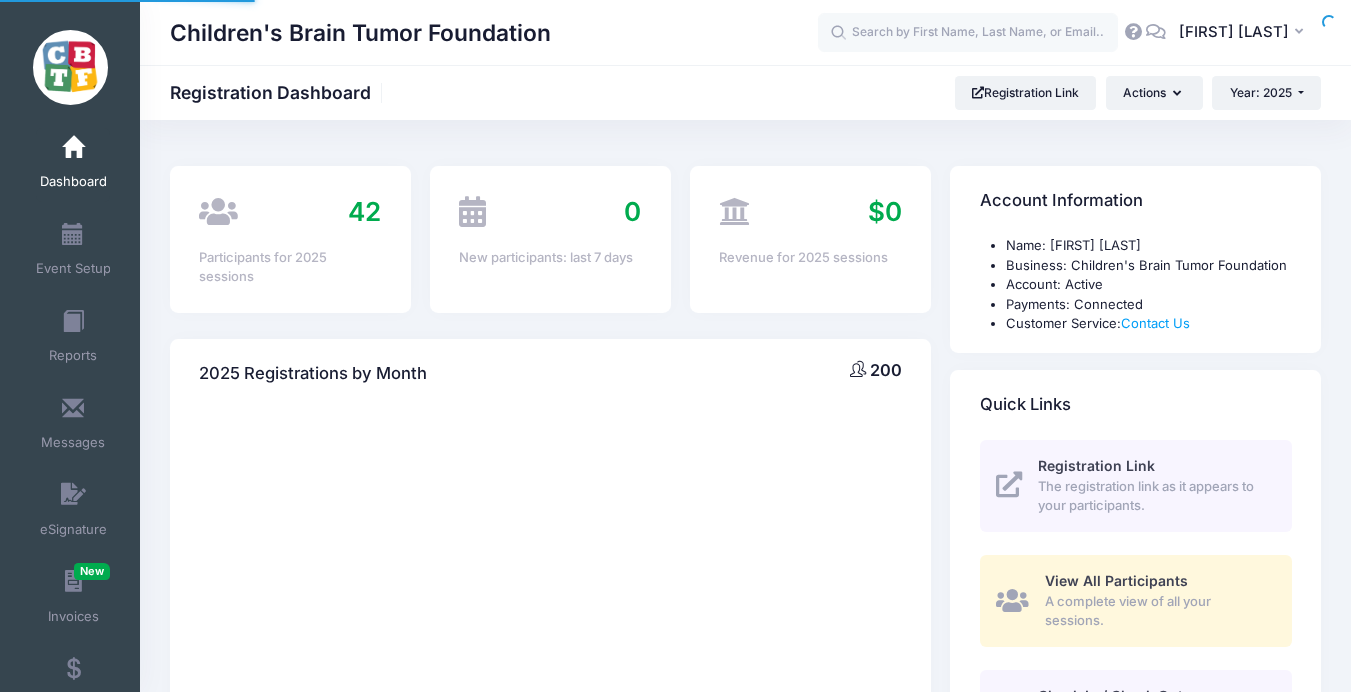 select 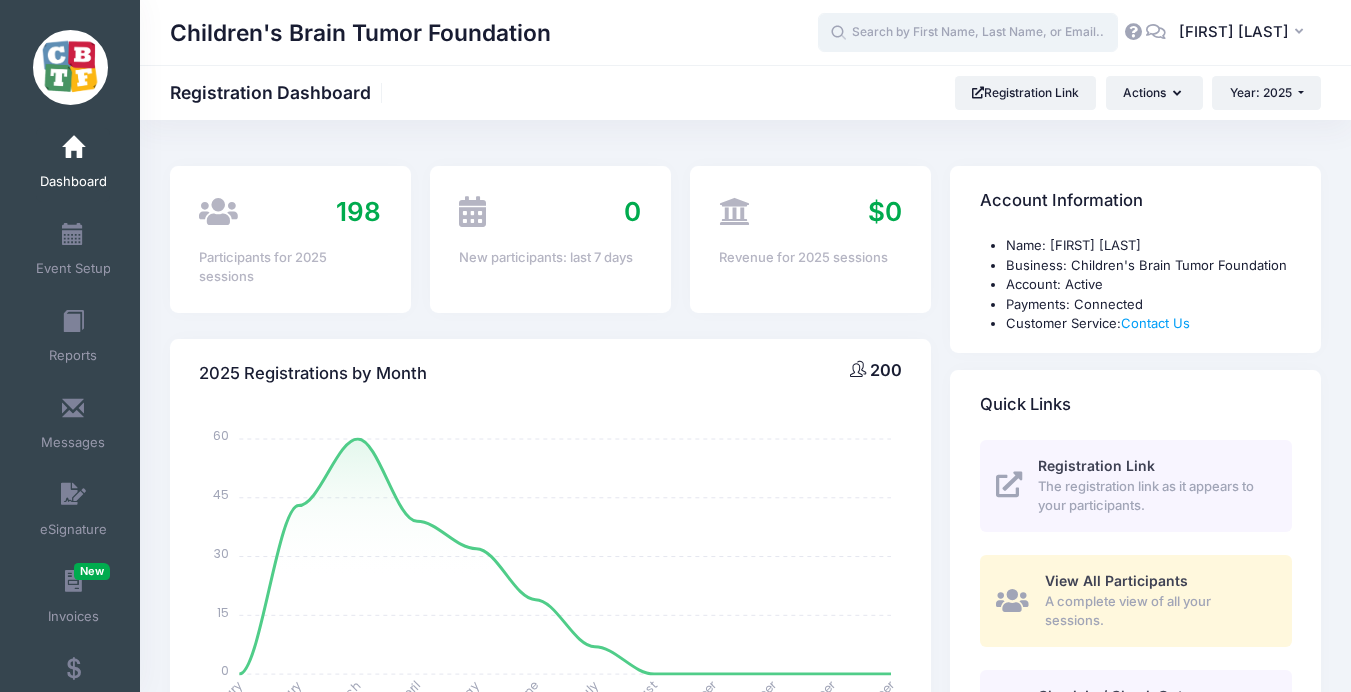 click at bounding box center (968, 33) 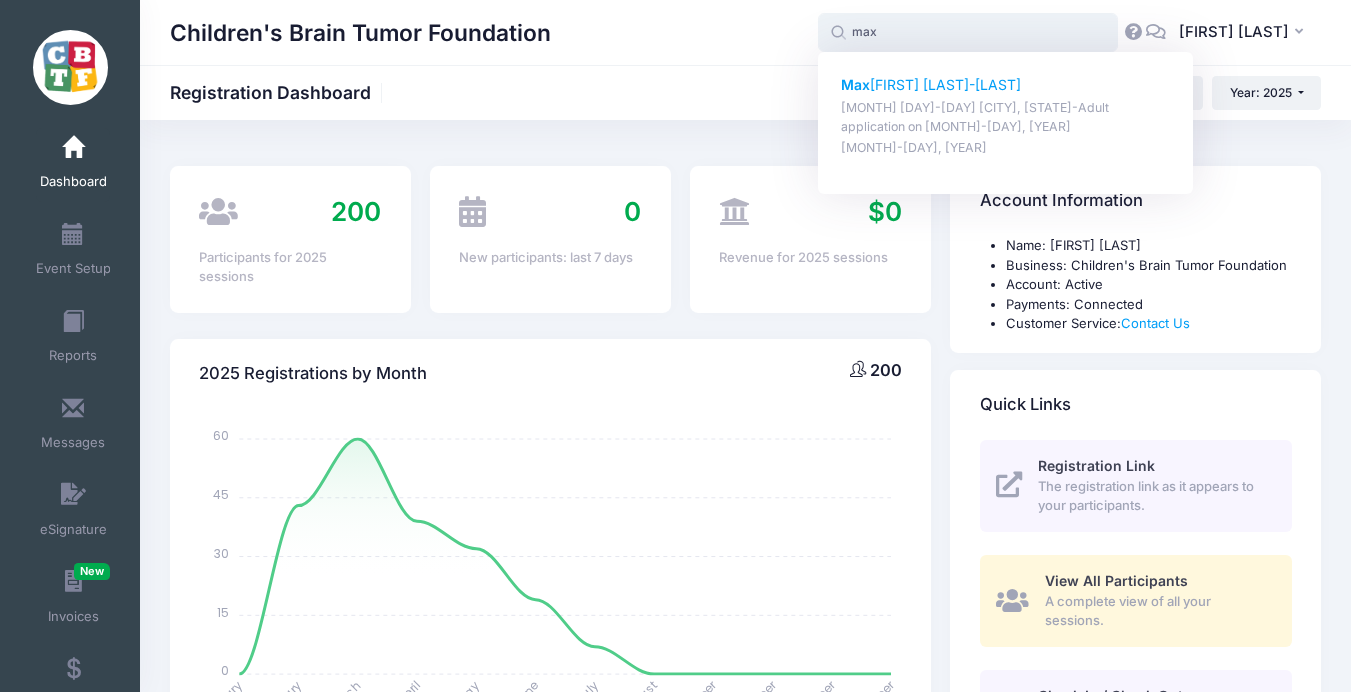 click on "Max imilian Ciesla-Gabco" at bounding box center (1006, 85) 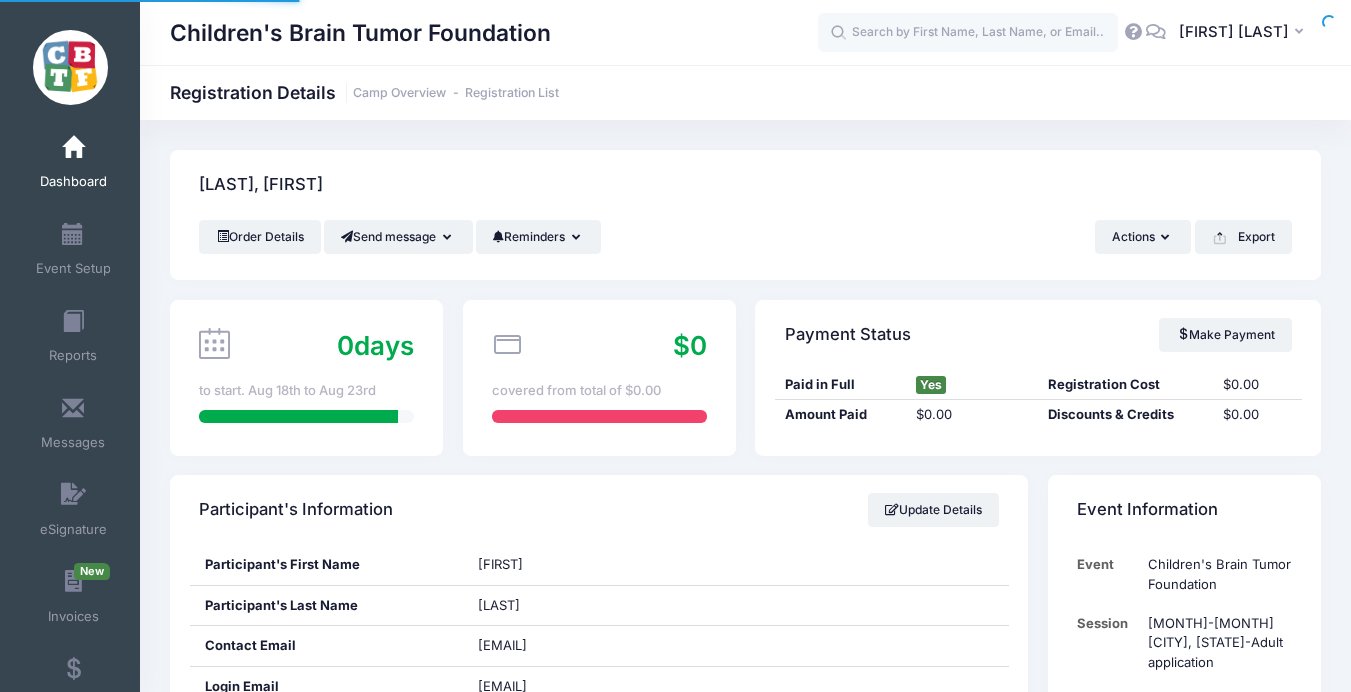 scroll, scrollTop: 0, scrollLeft: 0, axis: both 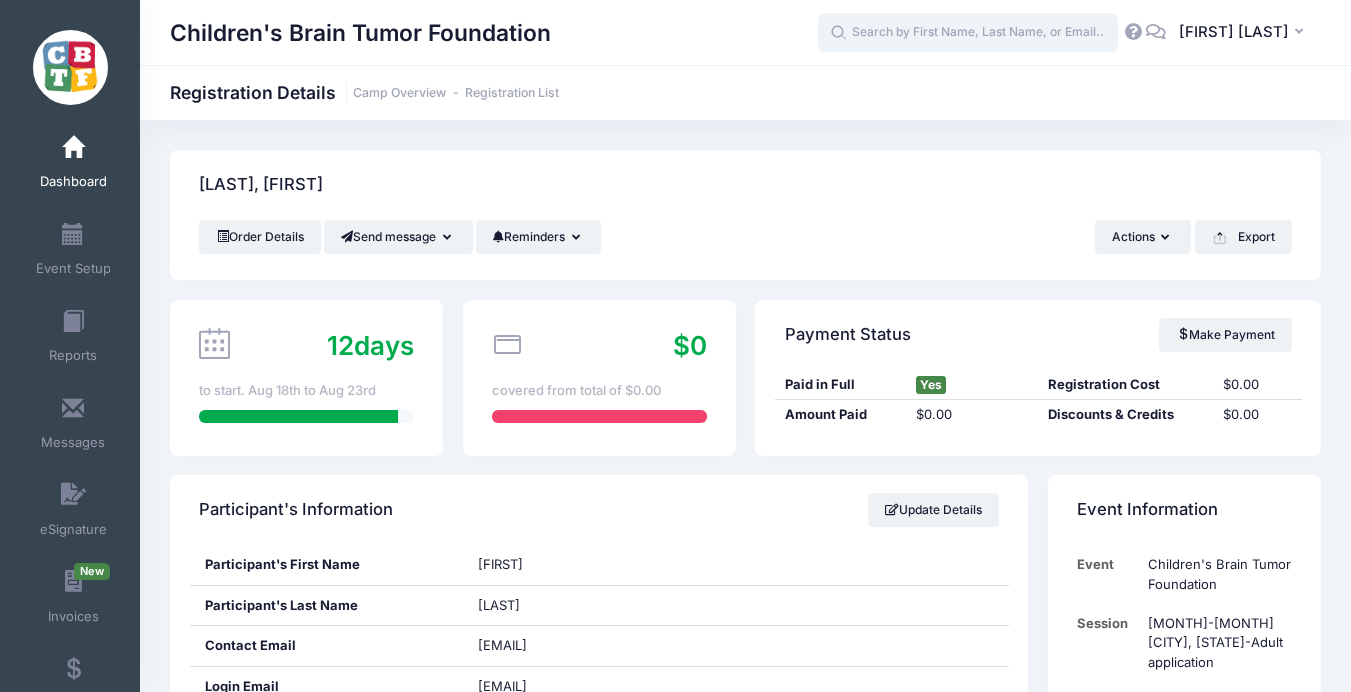 click at bounding box center [968, 33] 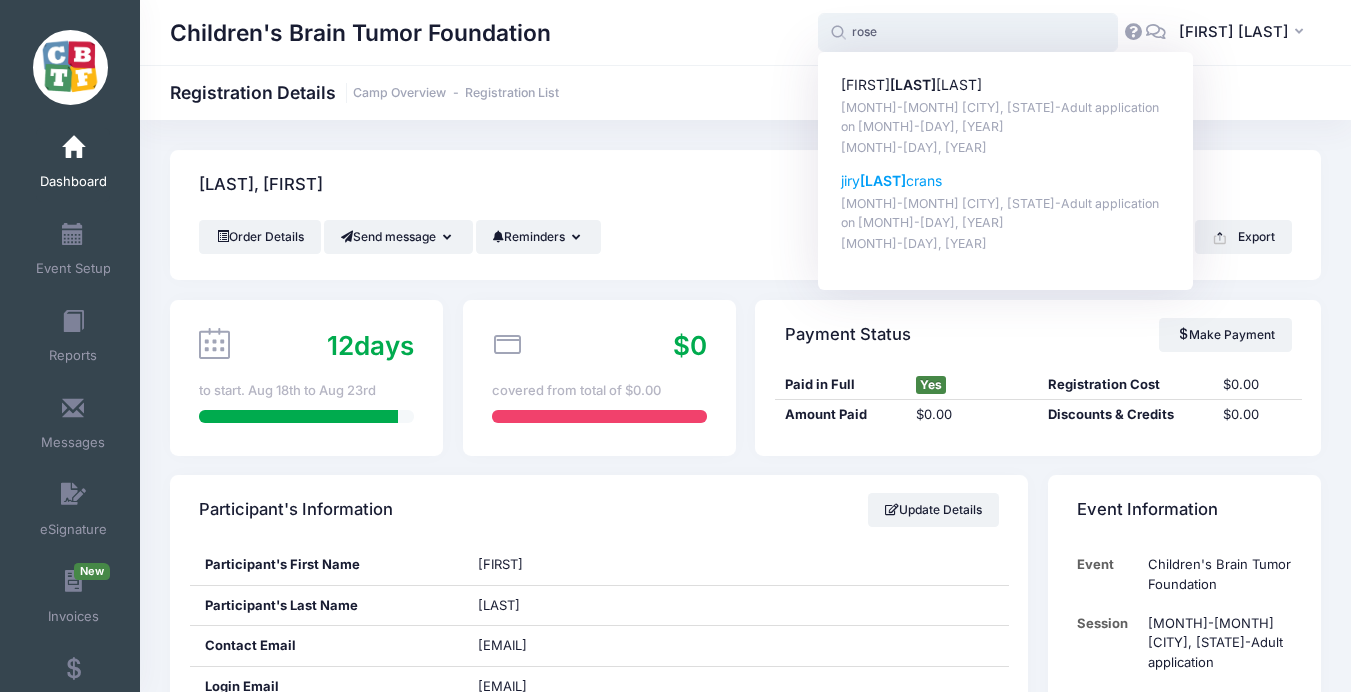 click on "[MONTH] [DAY]-[DATE] [CITY], [STATE]-[AGE] application on [MONTH]-[DAY], [YEAR]" at bounding box center (1006, 213) 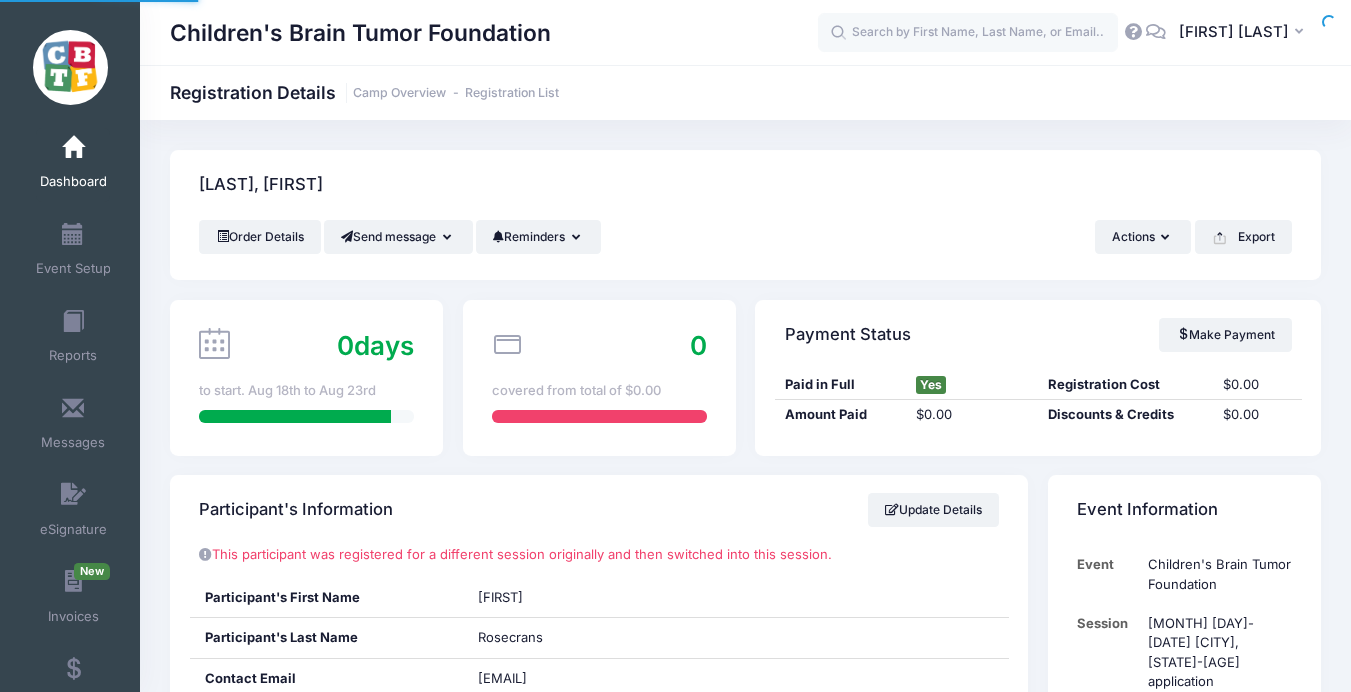 scroll, scrollTop: 57, scrollLeft: 0, axis: vertical 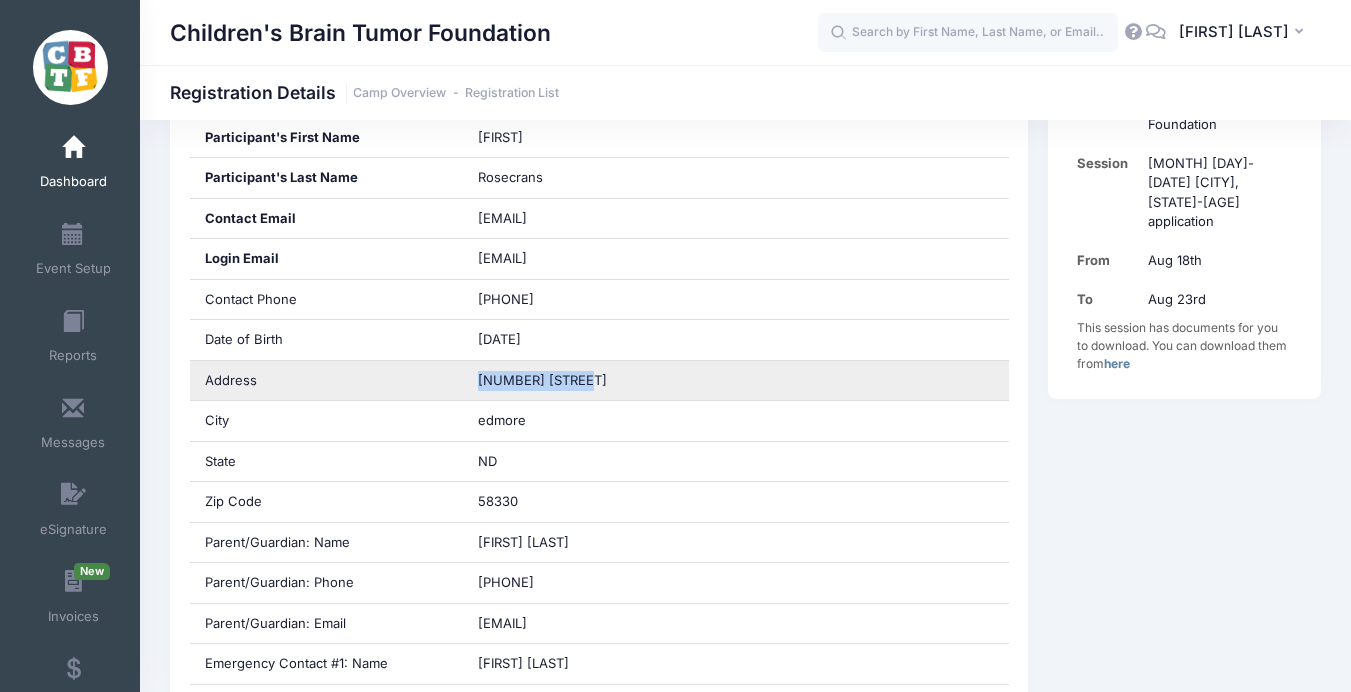 drag, startPoint x: 564, startPoint y: 380, endPoint x: 467, endPoint y: 381, distance: 97.00516 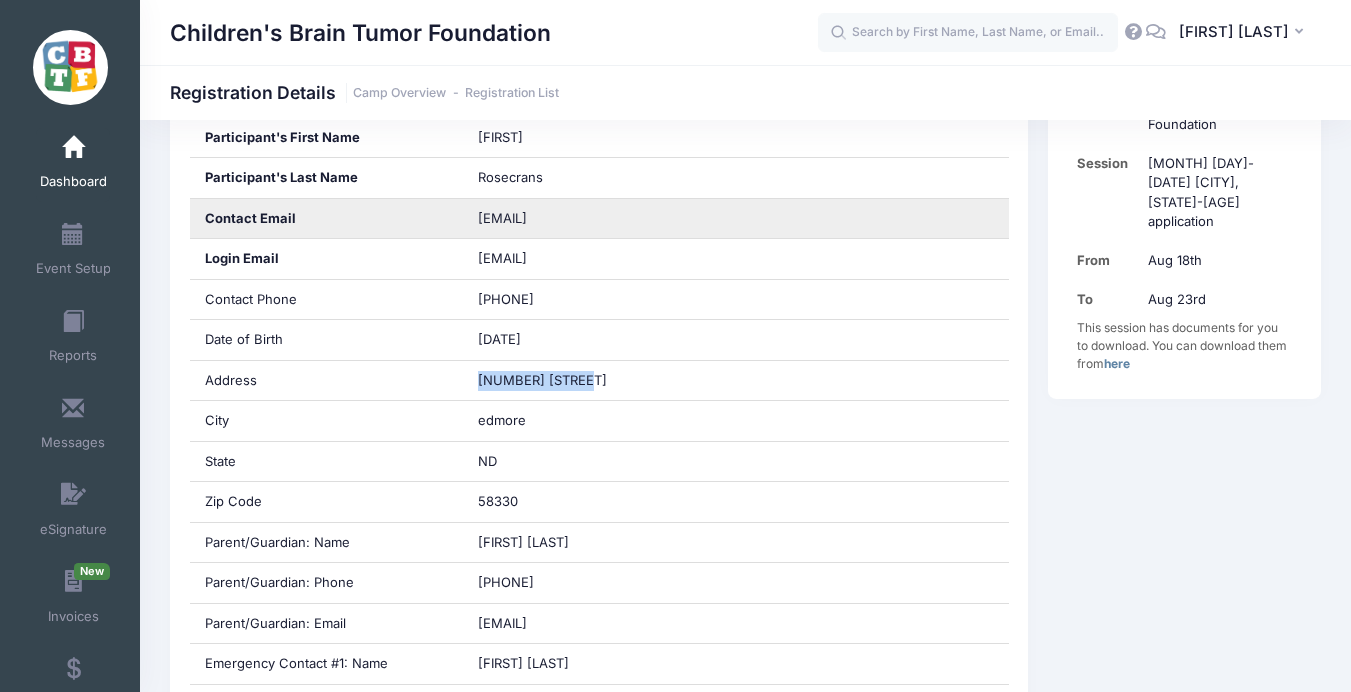 drag, startPoint x: 657, startPoint y: 220, endPoint x: 471, endPoint y: 217, distance: 186.02419 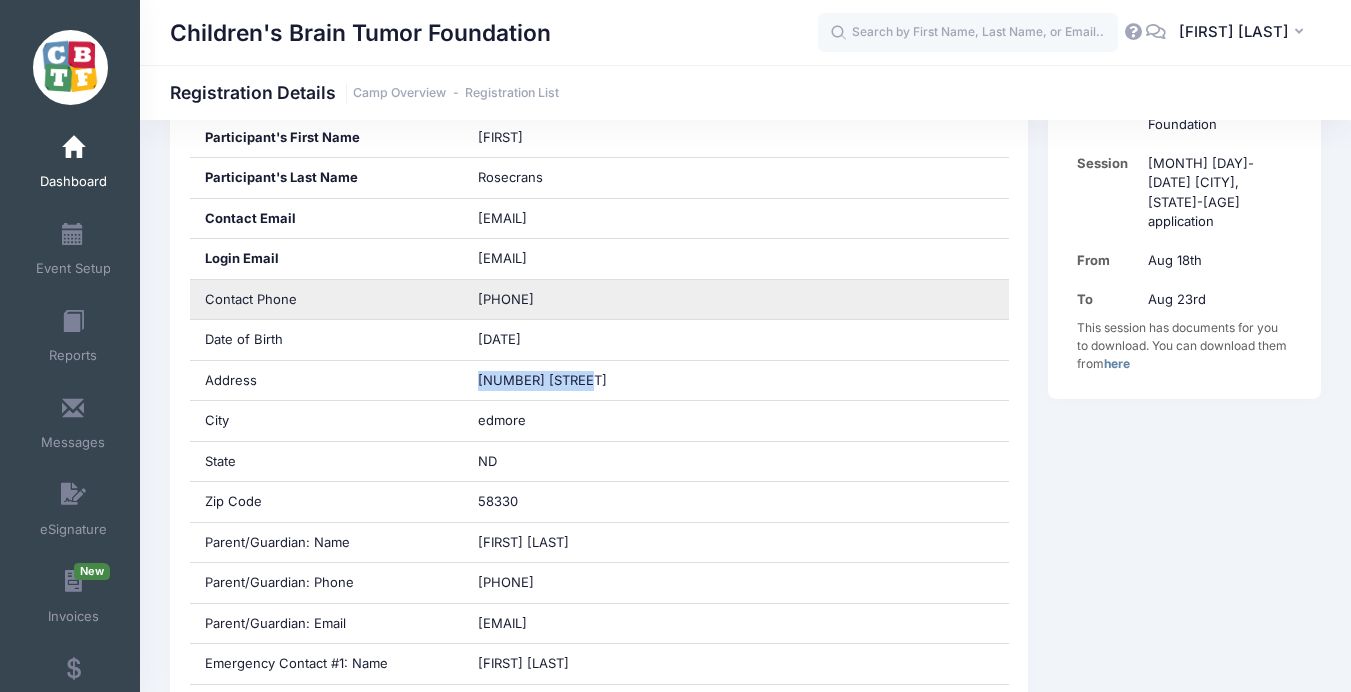 drag, startPoint x: 588, startPoint y: 302, endPoint x: 464, endPoint y: 300, distance: 124.01613 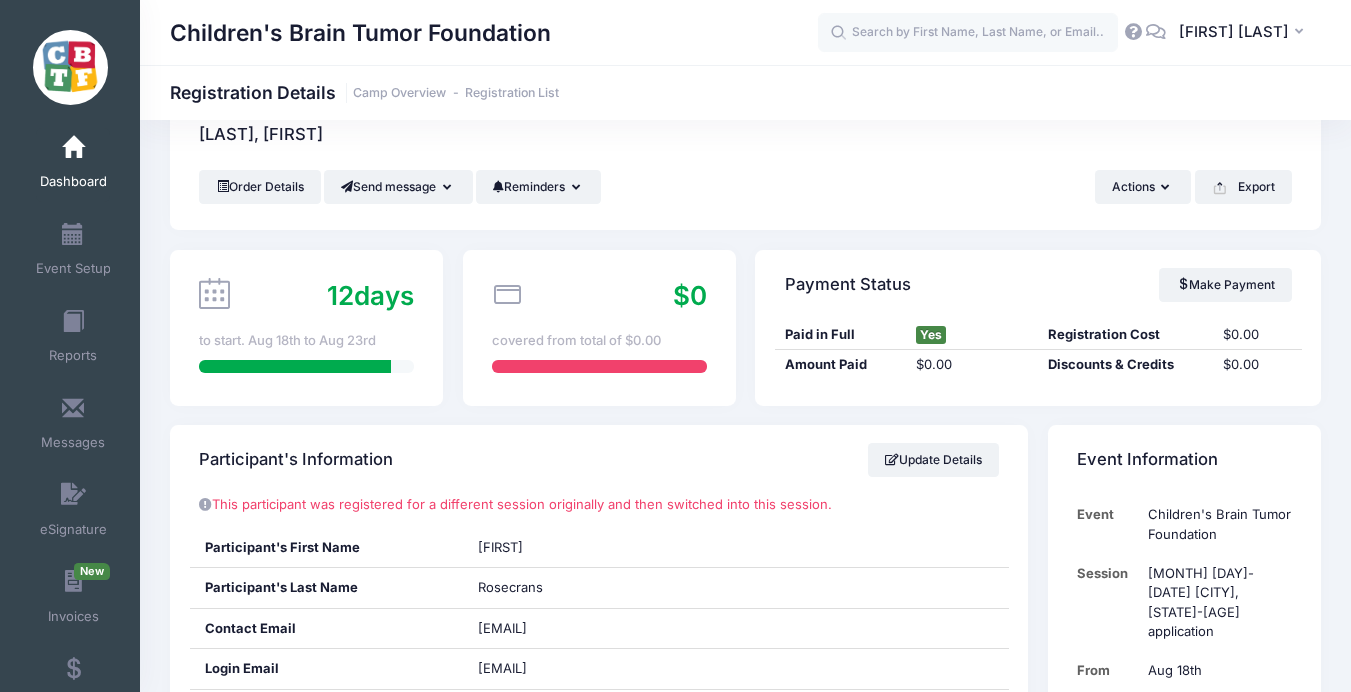 scroll, scrollTop: 0, scrollLeft: 0, axis: both 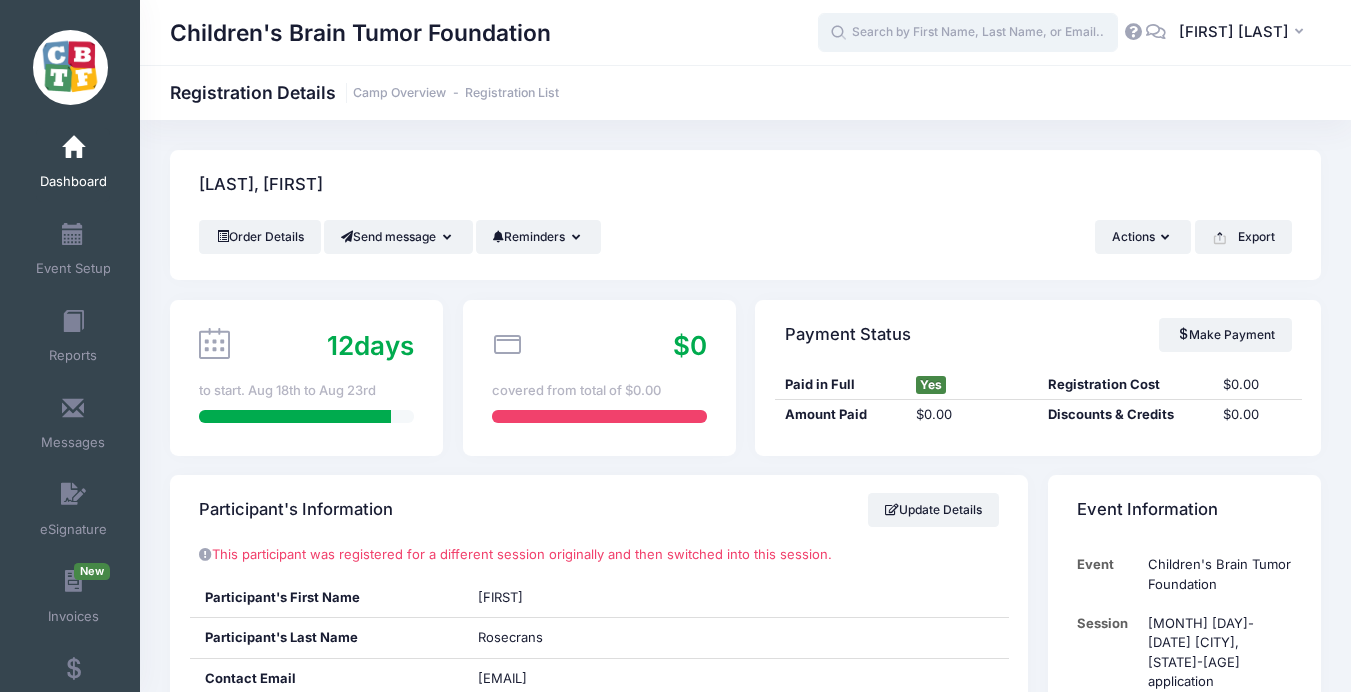 click at bounding box center (968, 33) 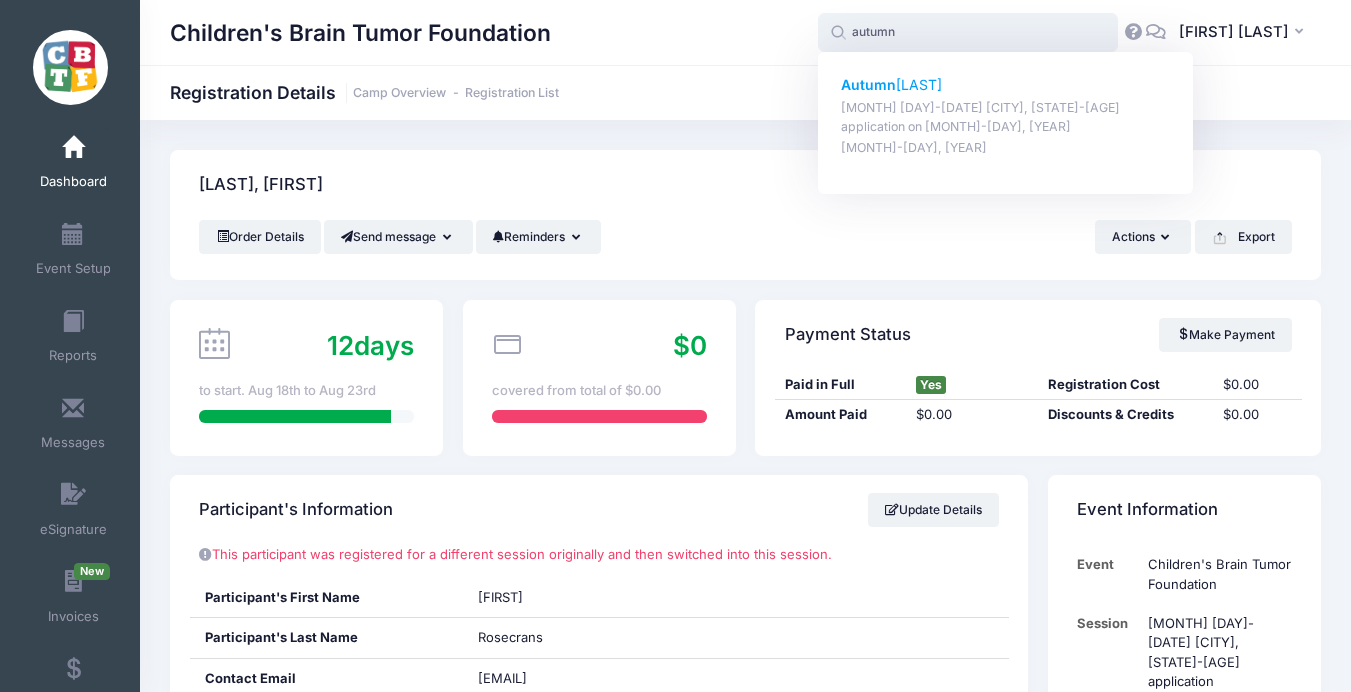 click on "Autumn  Michels" at bounding box center [1006, 85] 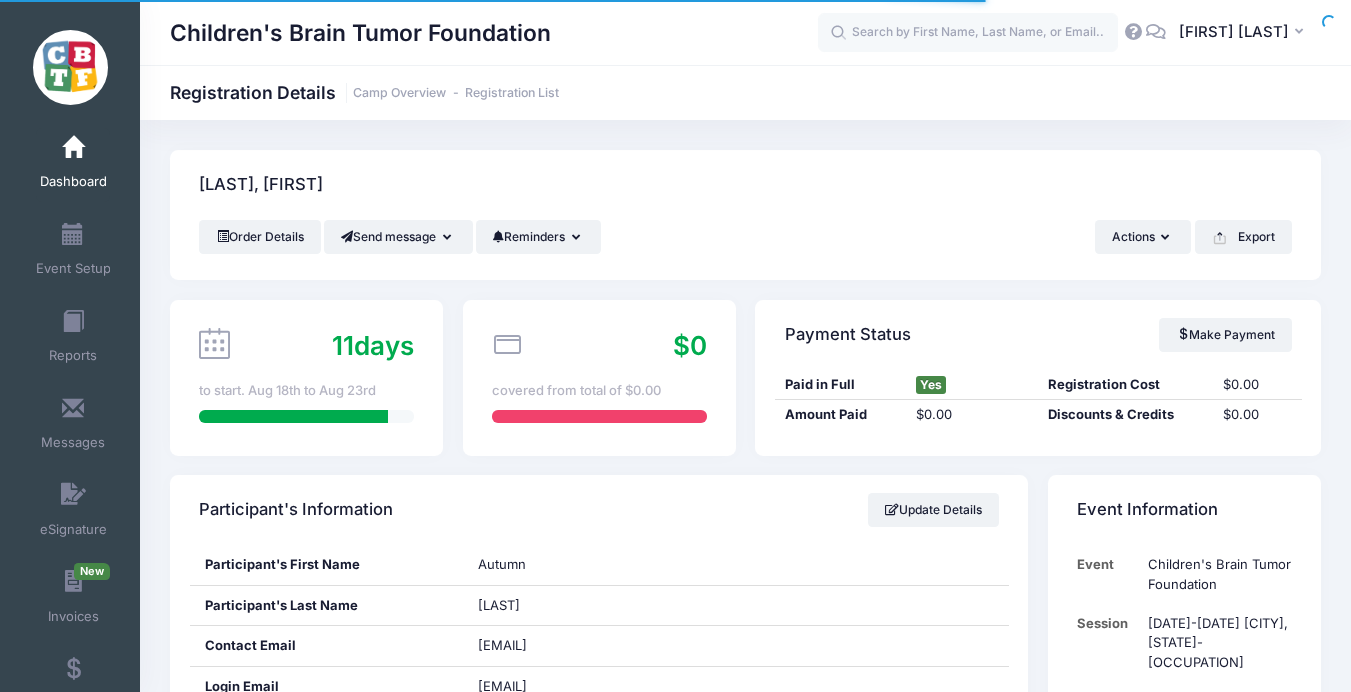 scroll, scrollTop: 174, scrollLeft: 0, axis: vertical 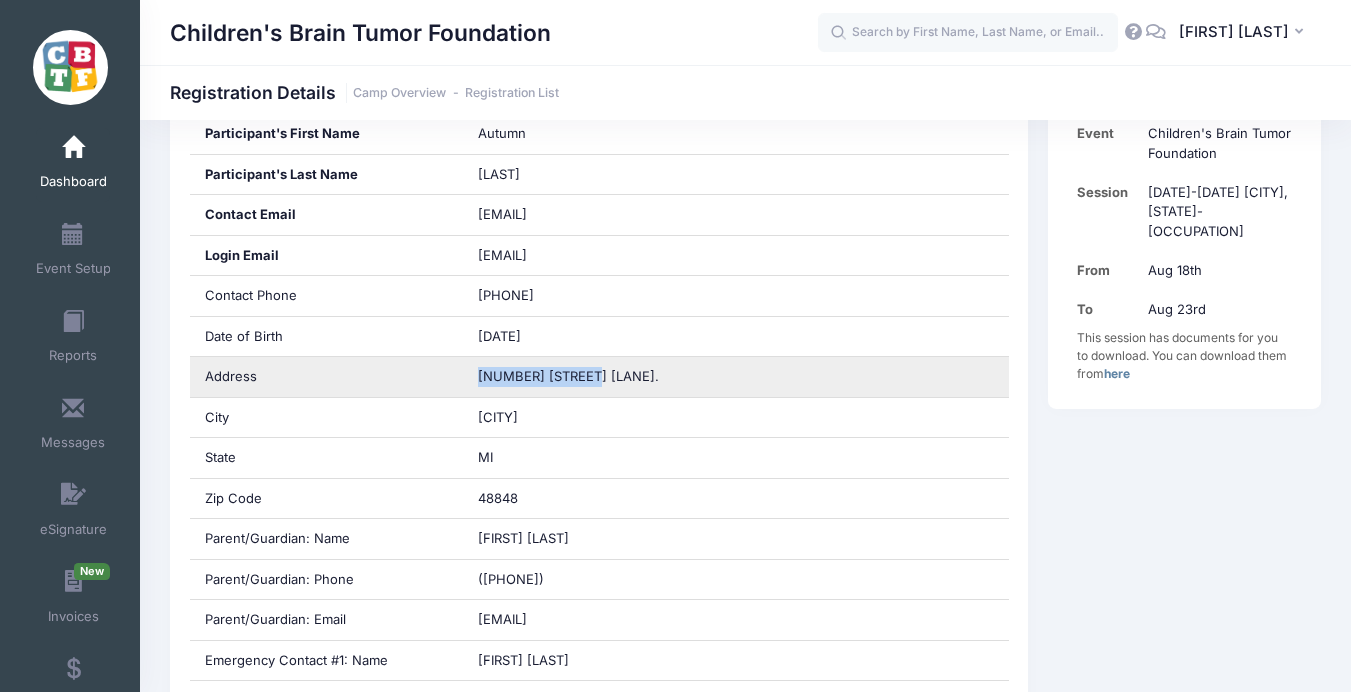 drag, startPoint x: 650, startPoint y: 369, endPoint x: 469, endPoint y: 363, distance: 181.09943 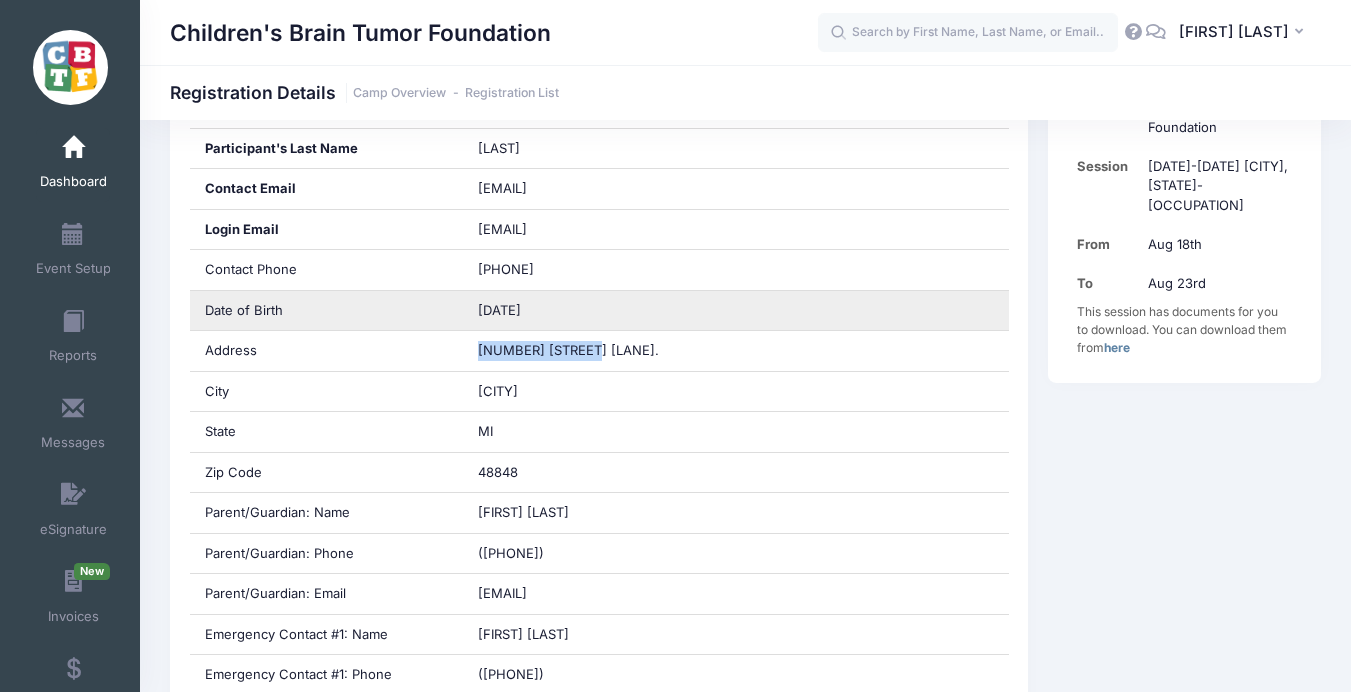 scroll, scrollTop: 494, scrollLeft: 0, axis: vertical 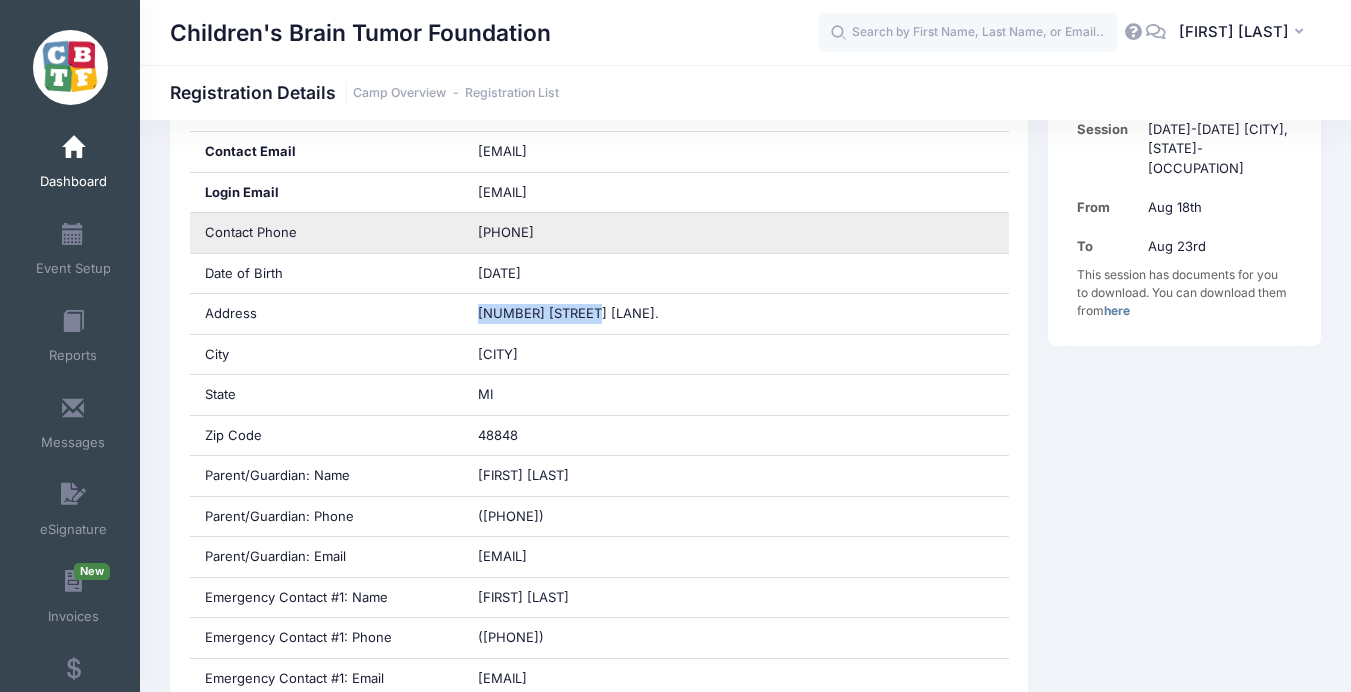 drag, startPoint x: 573, startPoint y: 233, endPoint x: 467, endPoint y: 232, distance: 106.004715 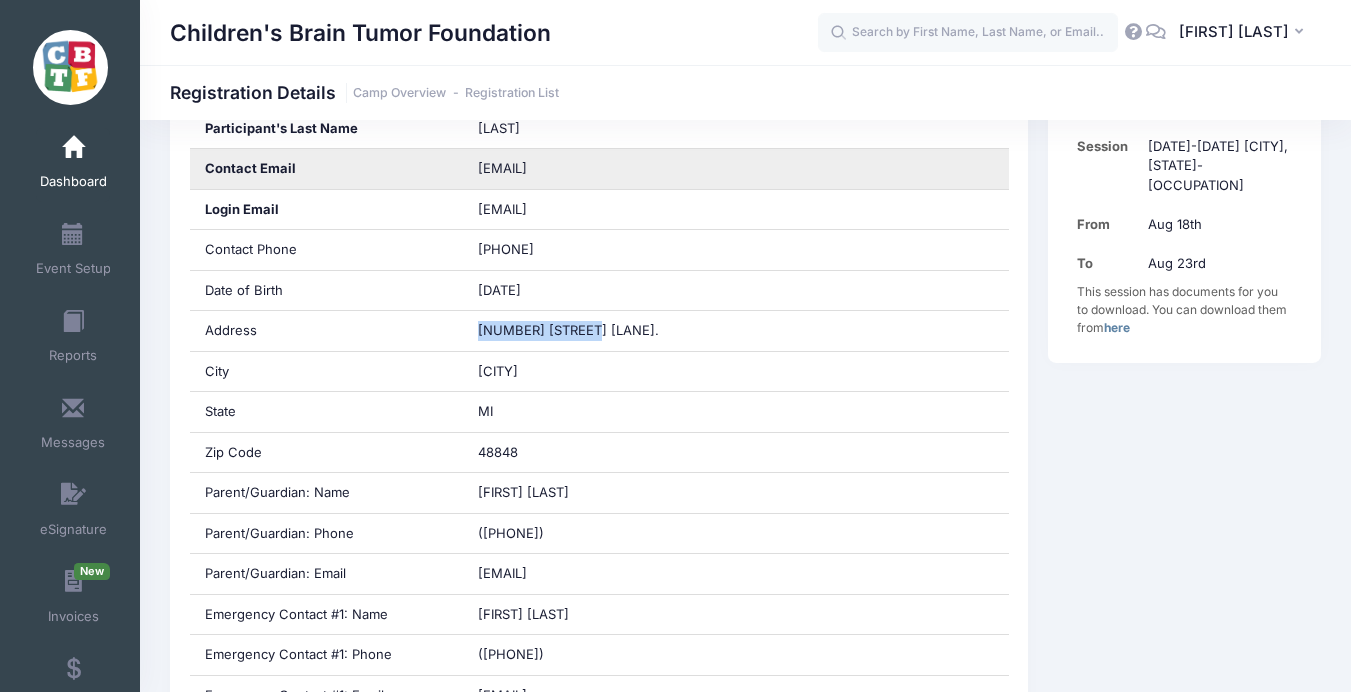 scroll, scrollTop: 463, scrollLeft: 0, axis: vertical 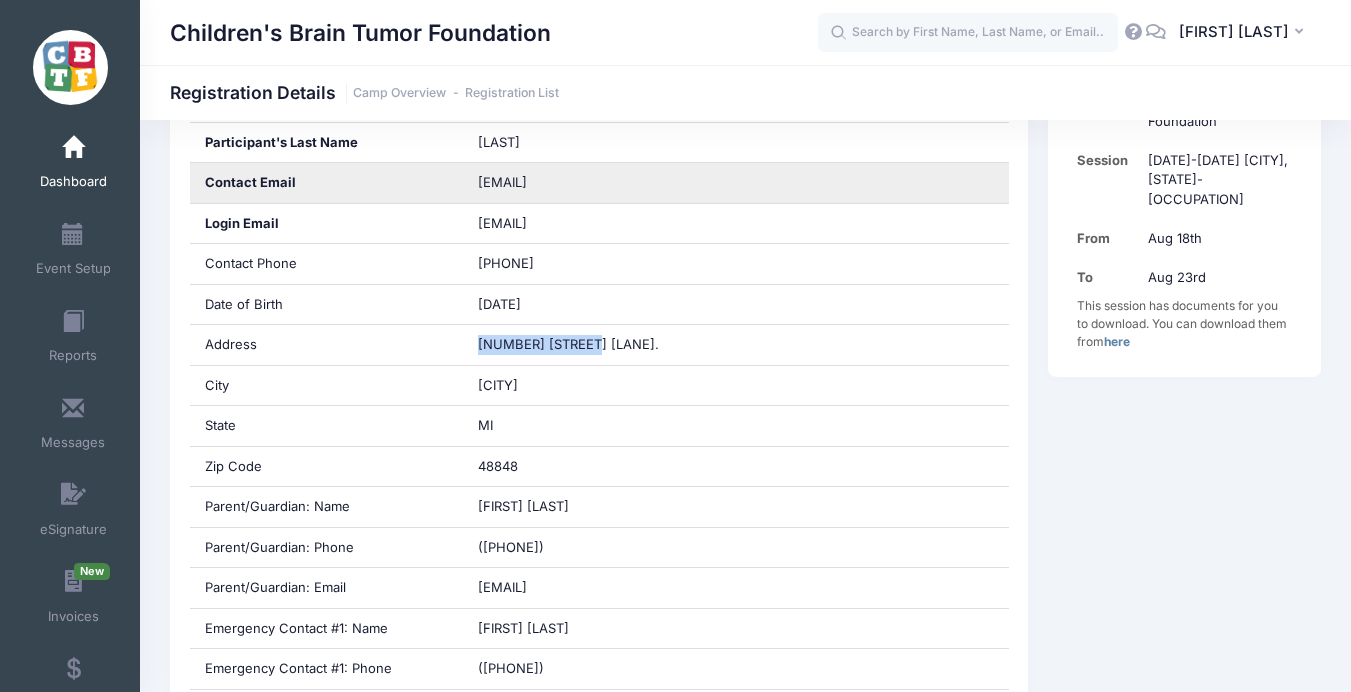 drag, startPoint x: 662, startPoint y: 184, endPoint x: 473, endPoint y: 176, distance: 189.16924 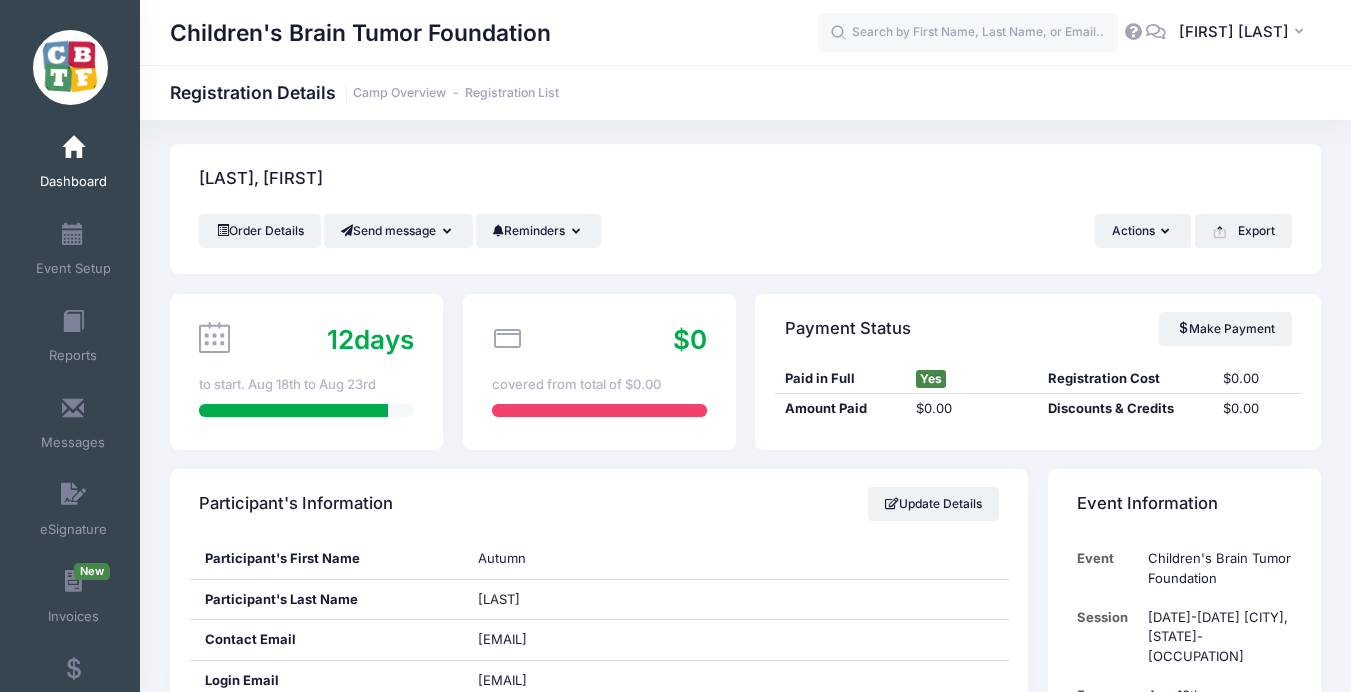 scroll, scrollTop: 0, scrollLeft: 0, axis: both 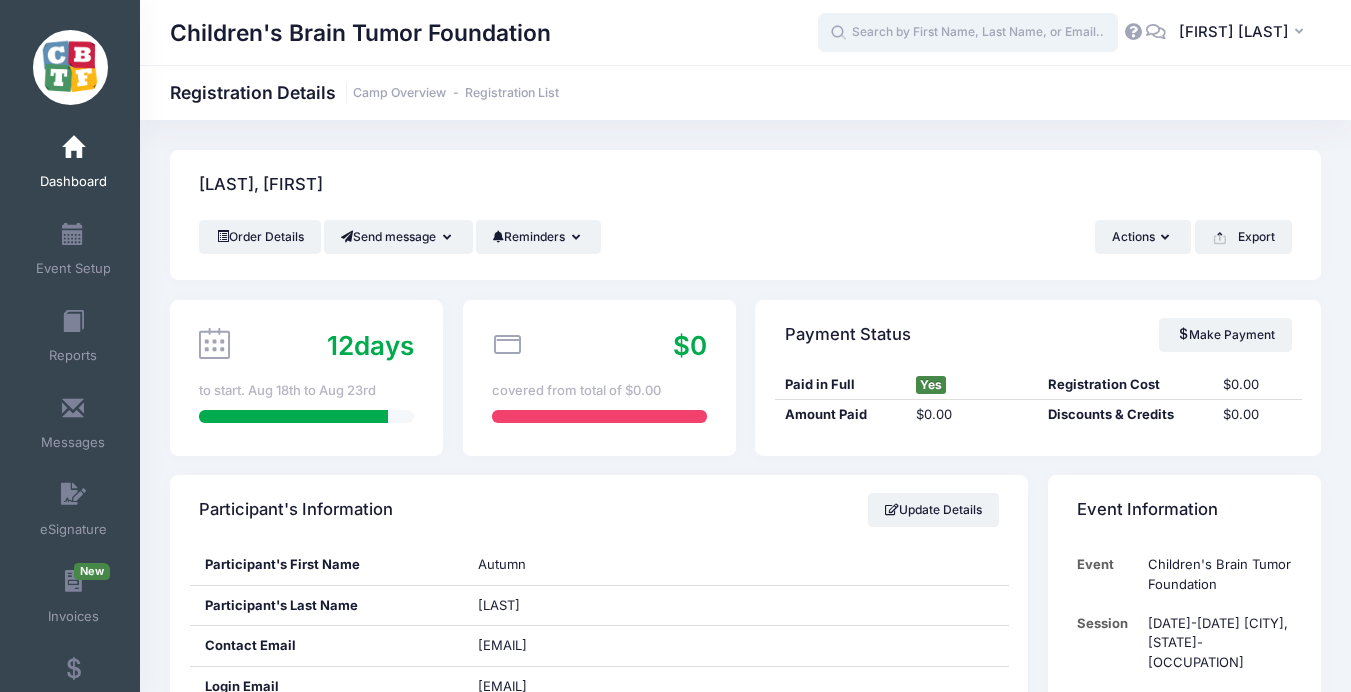 click at bounding box center [968, 33] 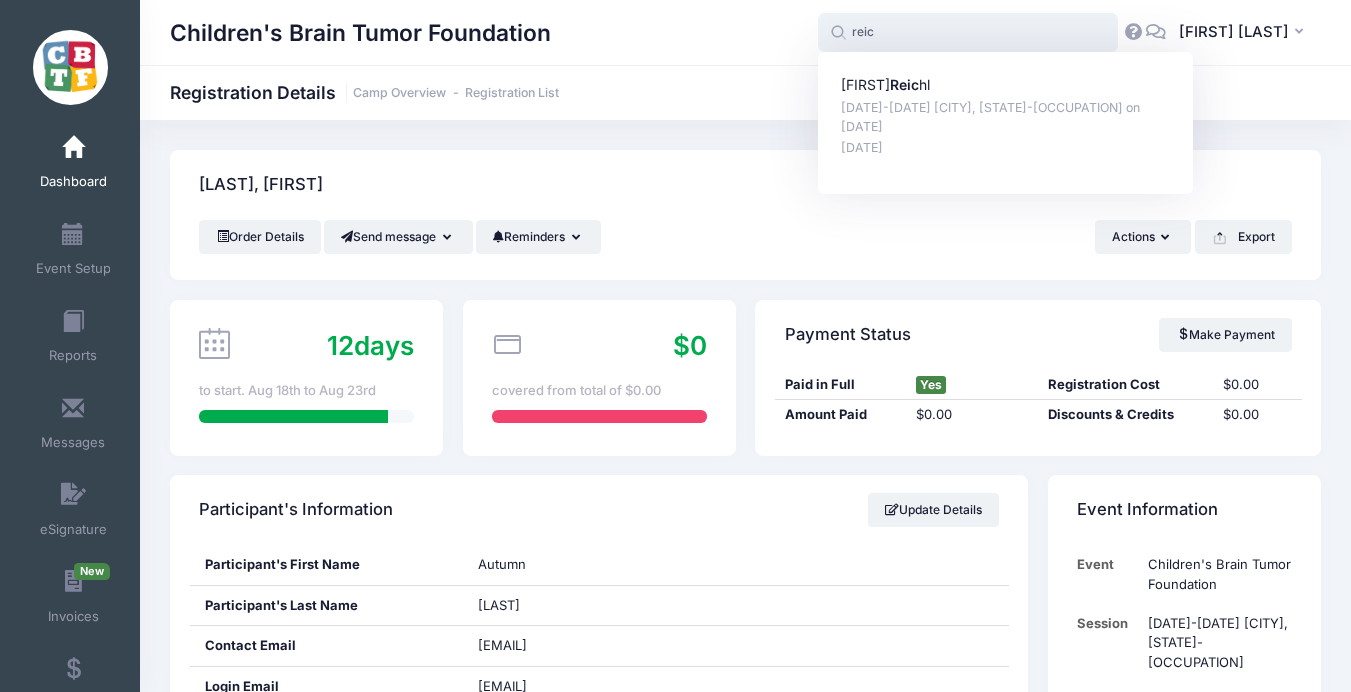 click on "Christian  Reic hl August 18-23 Jackson, MI-Teen application on Aug-18, 2025 Mar-09, 2025" at bounding box center [1005, 123] 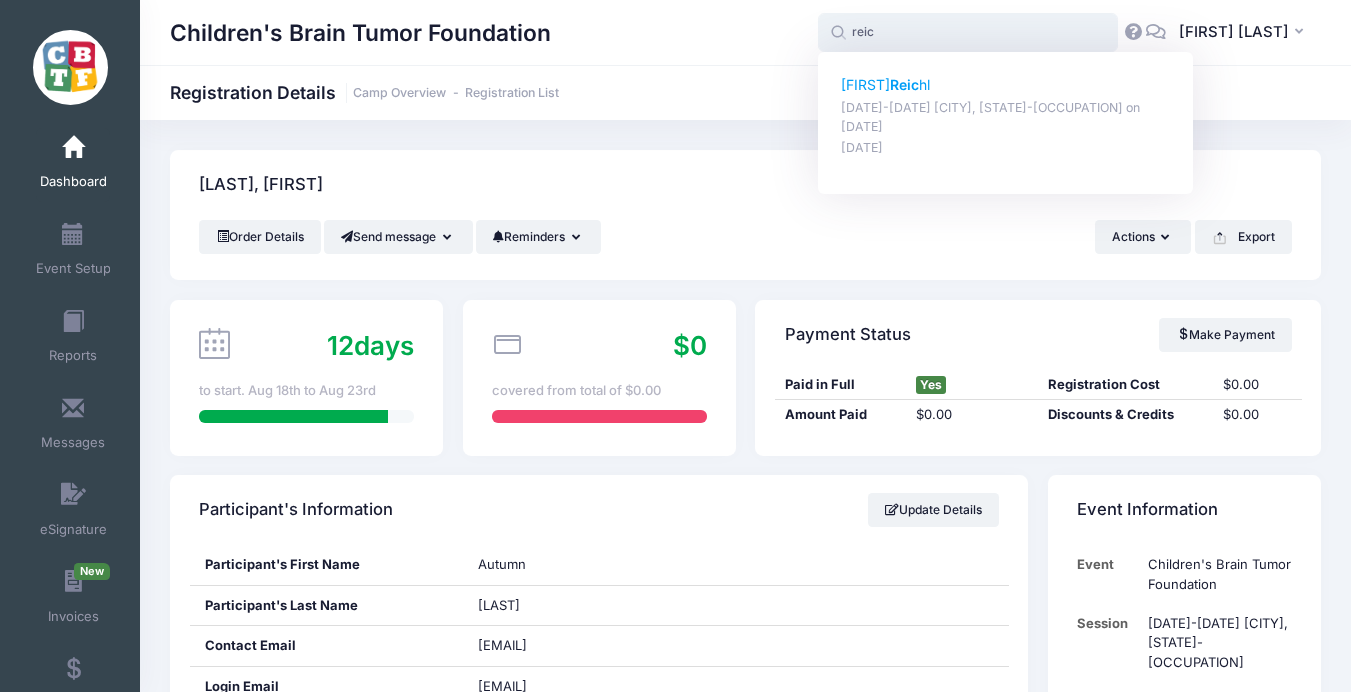 click on "Reic" at bounding box center [904, 84] 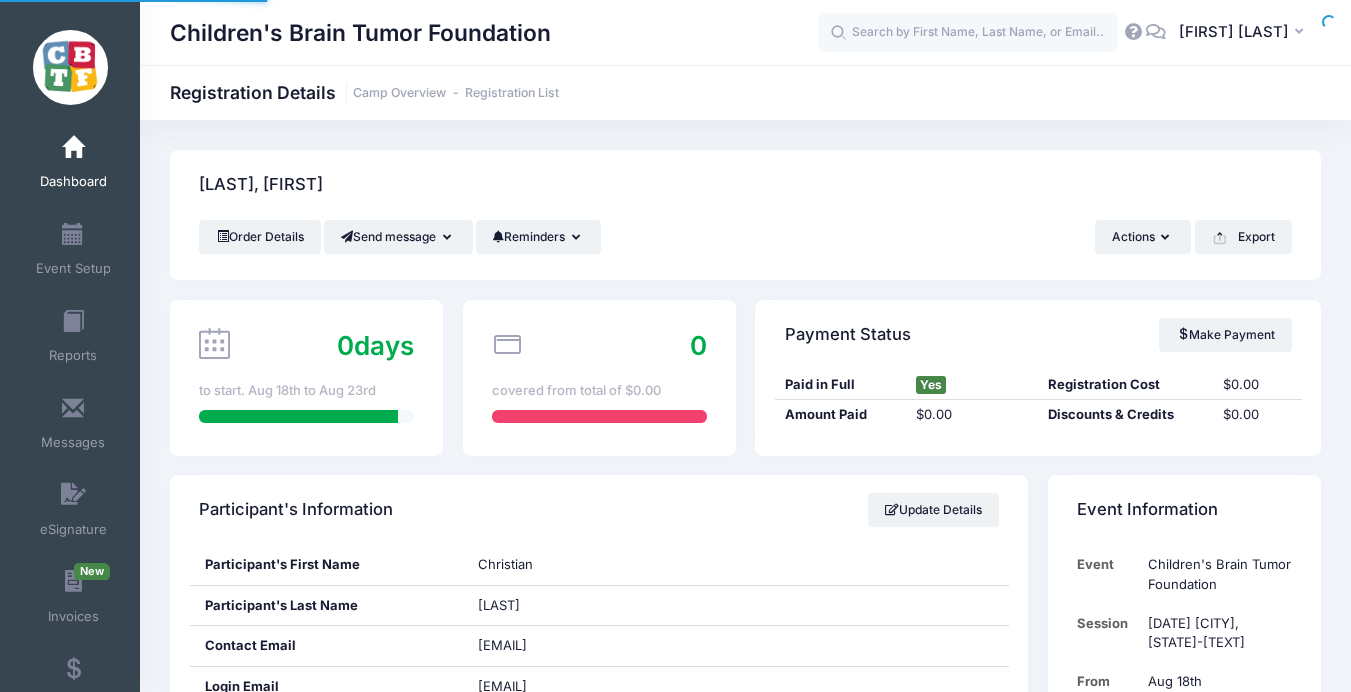 scroll, scrollTop: 0, scrollLeft: 0, axis: both 